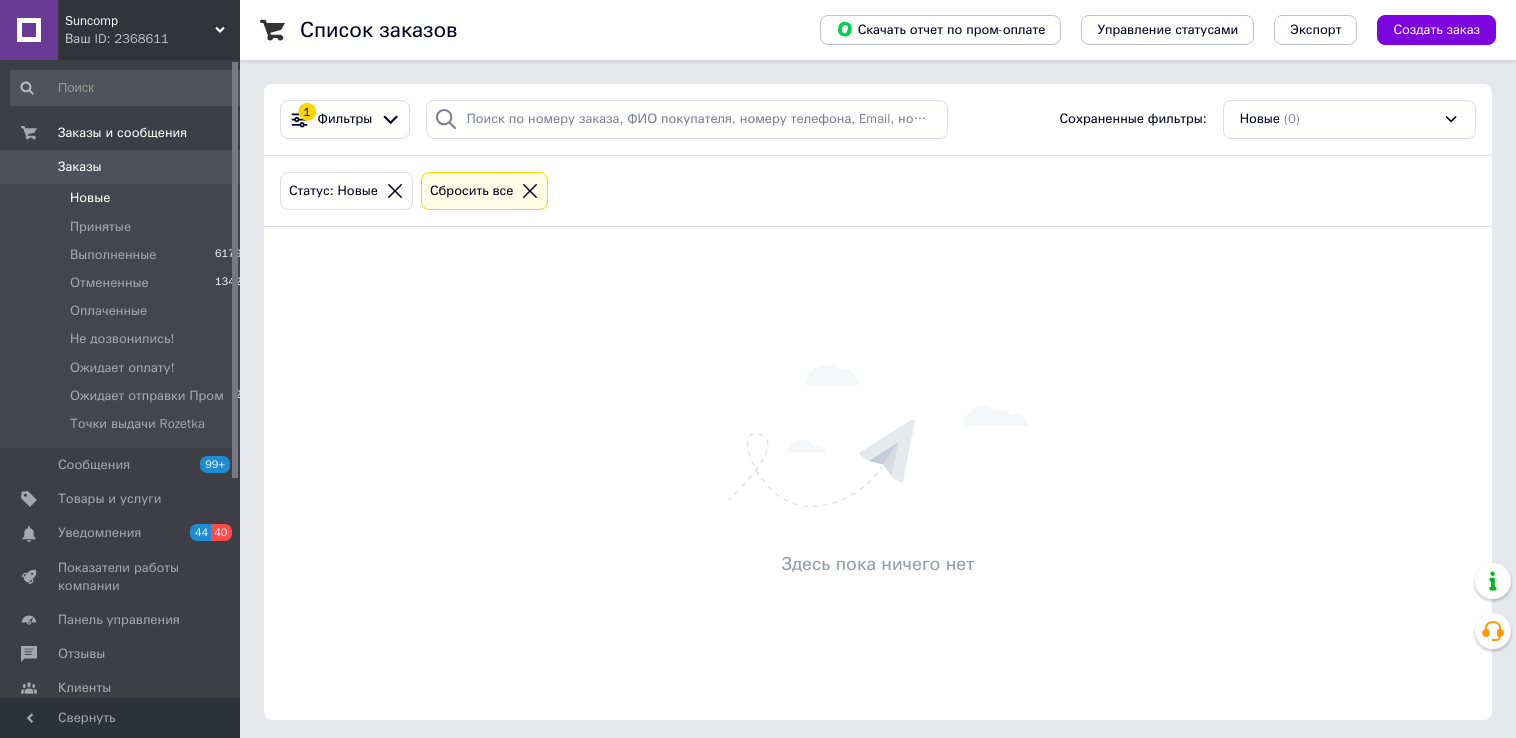 scroll, scrollTop: 0, scrollLeft: 0, axis: both 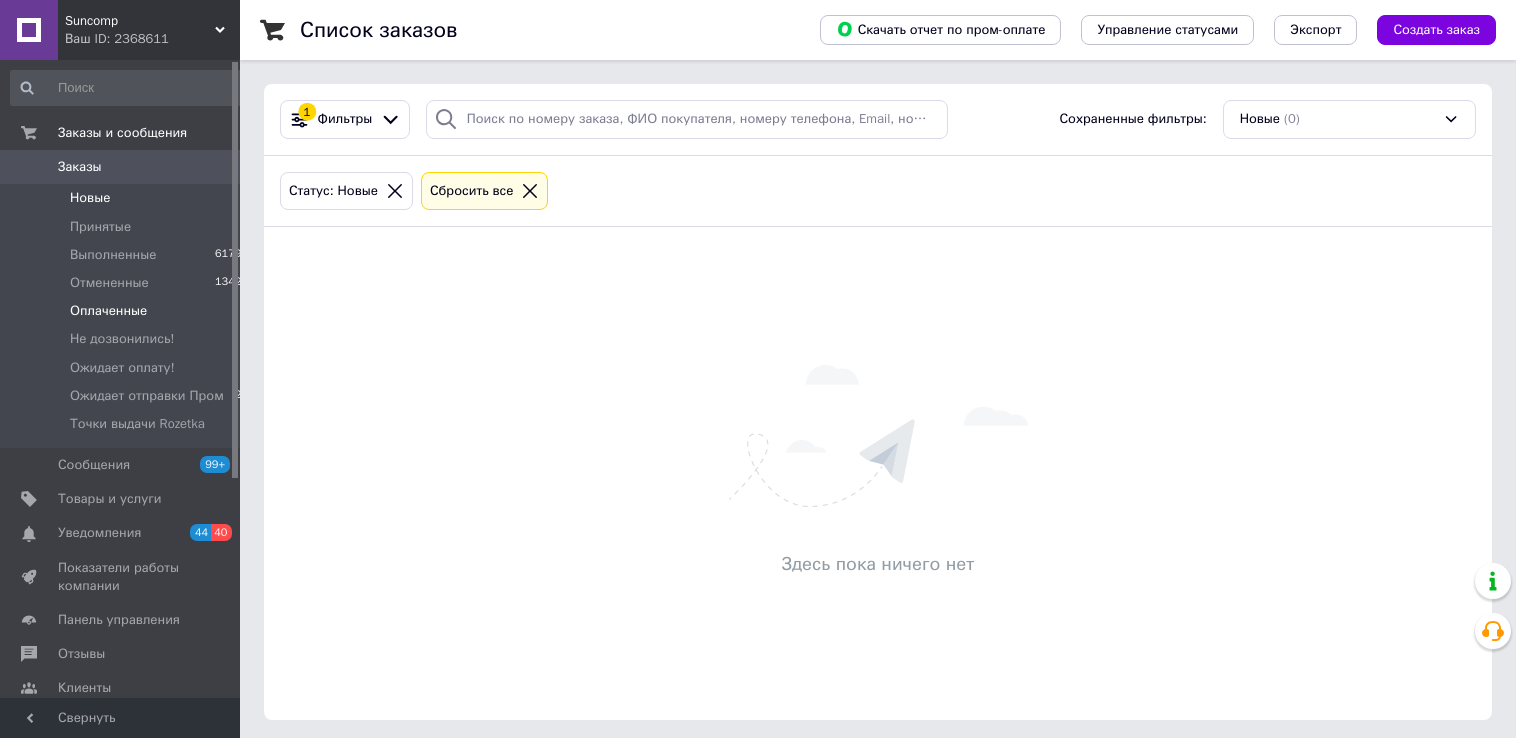click on "Оплаченные" at bounding box center (108, 311) 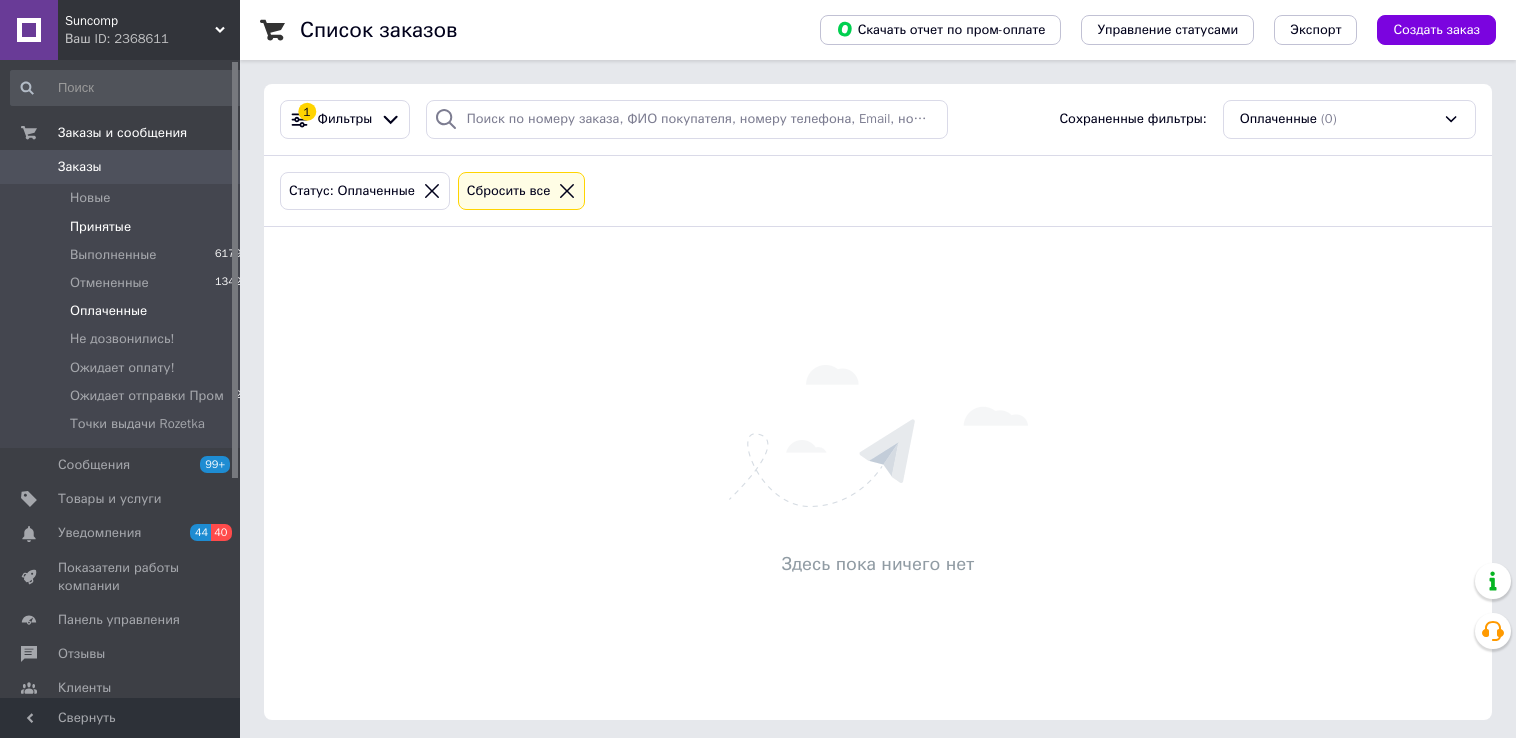 click on "Принятые" at bounding box center (100, 227) 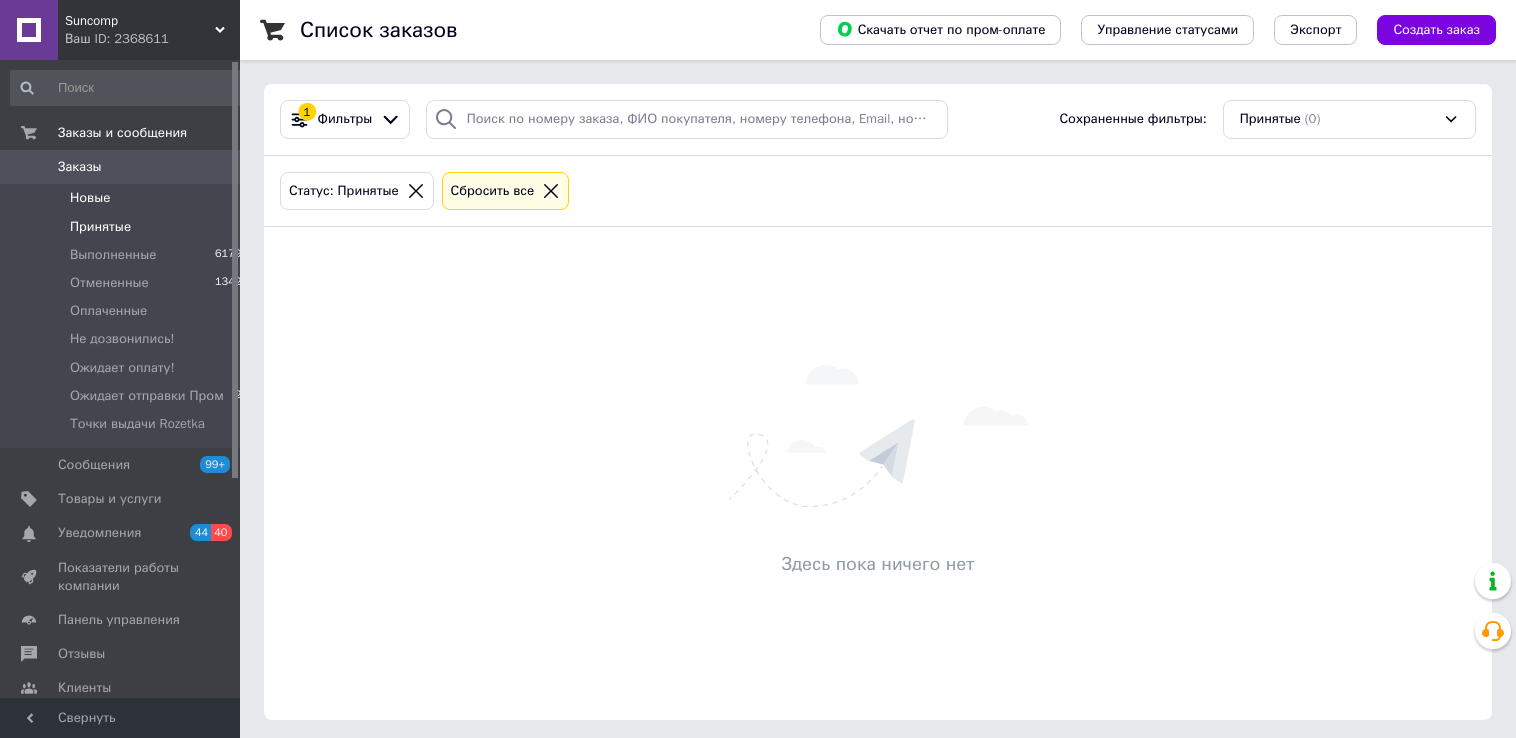 click on "Новые" at bounding box center (90, 198) 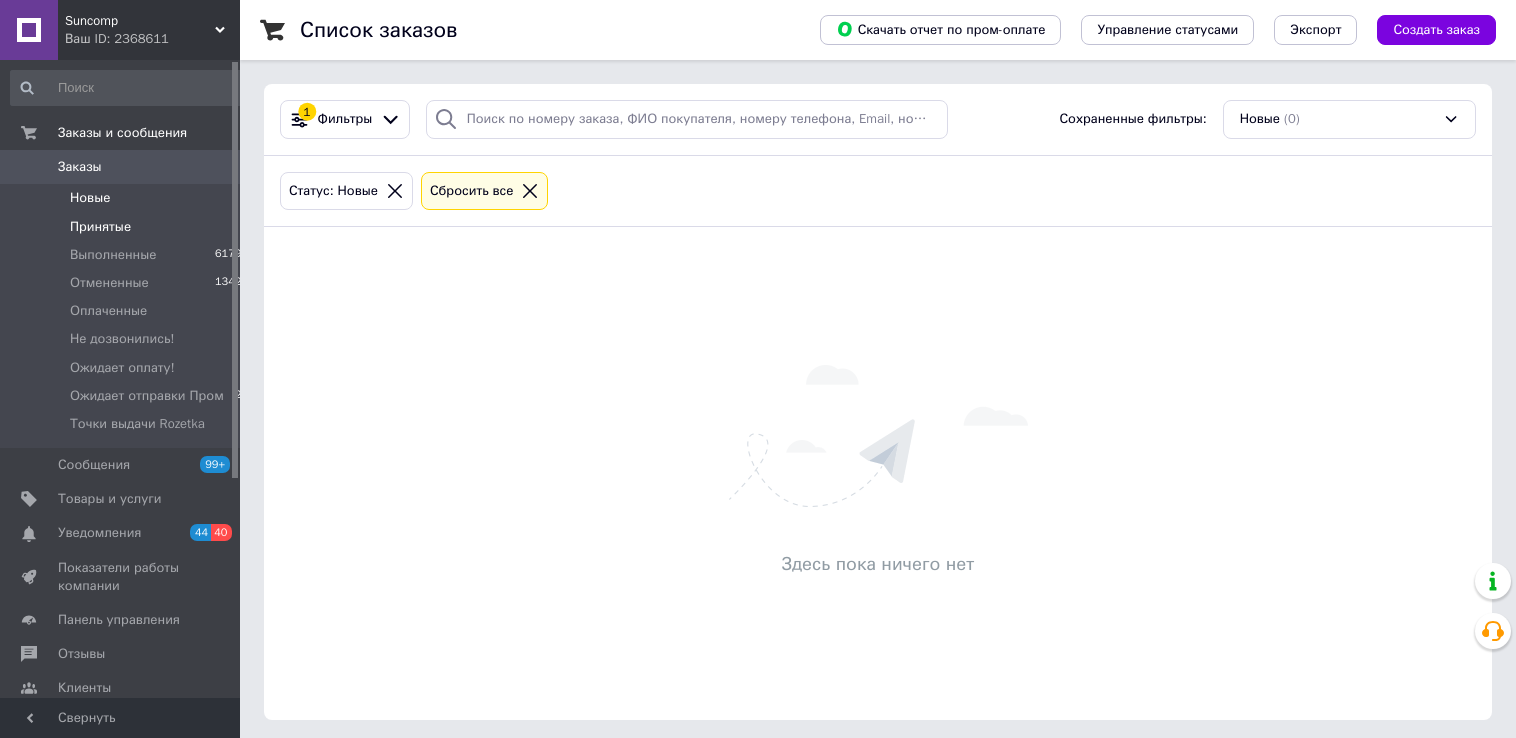 click on "Принятые" at bounding box center (100, 227) 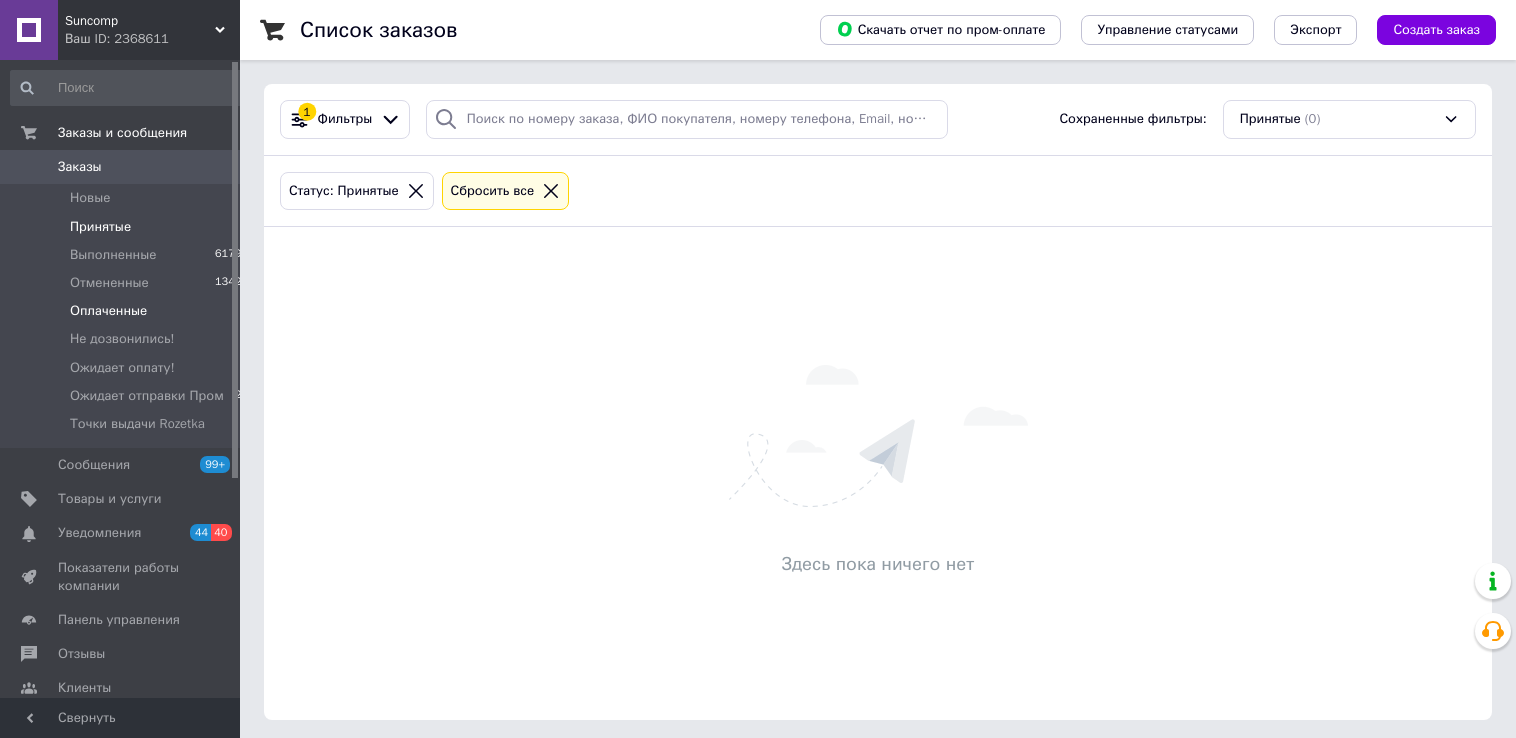 click on "Оплаченные" at bounding box center (108, 311) 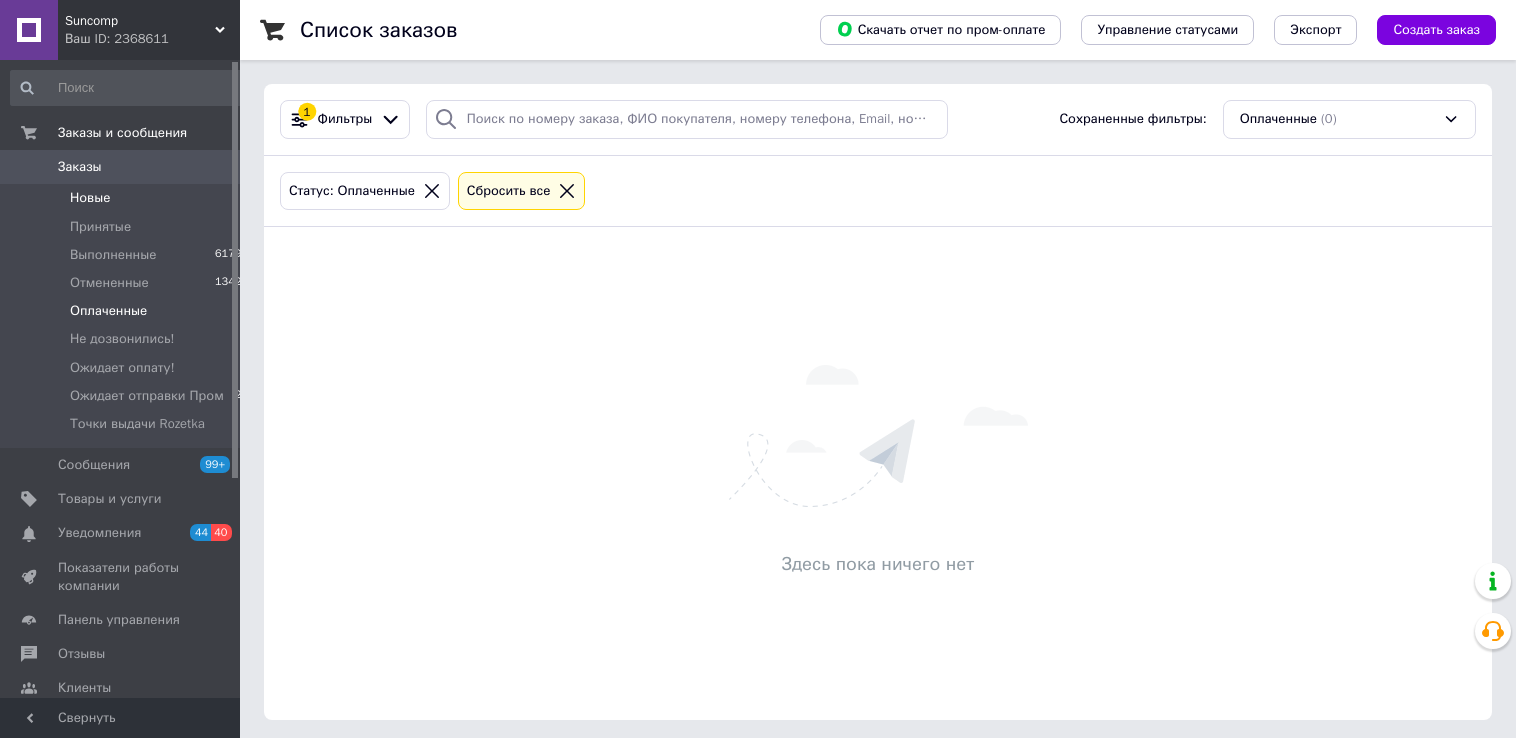 click on "Новые 0" at bounding box center (130, 198) 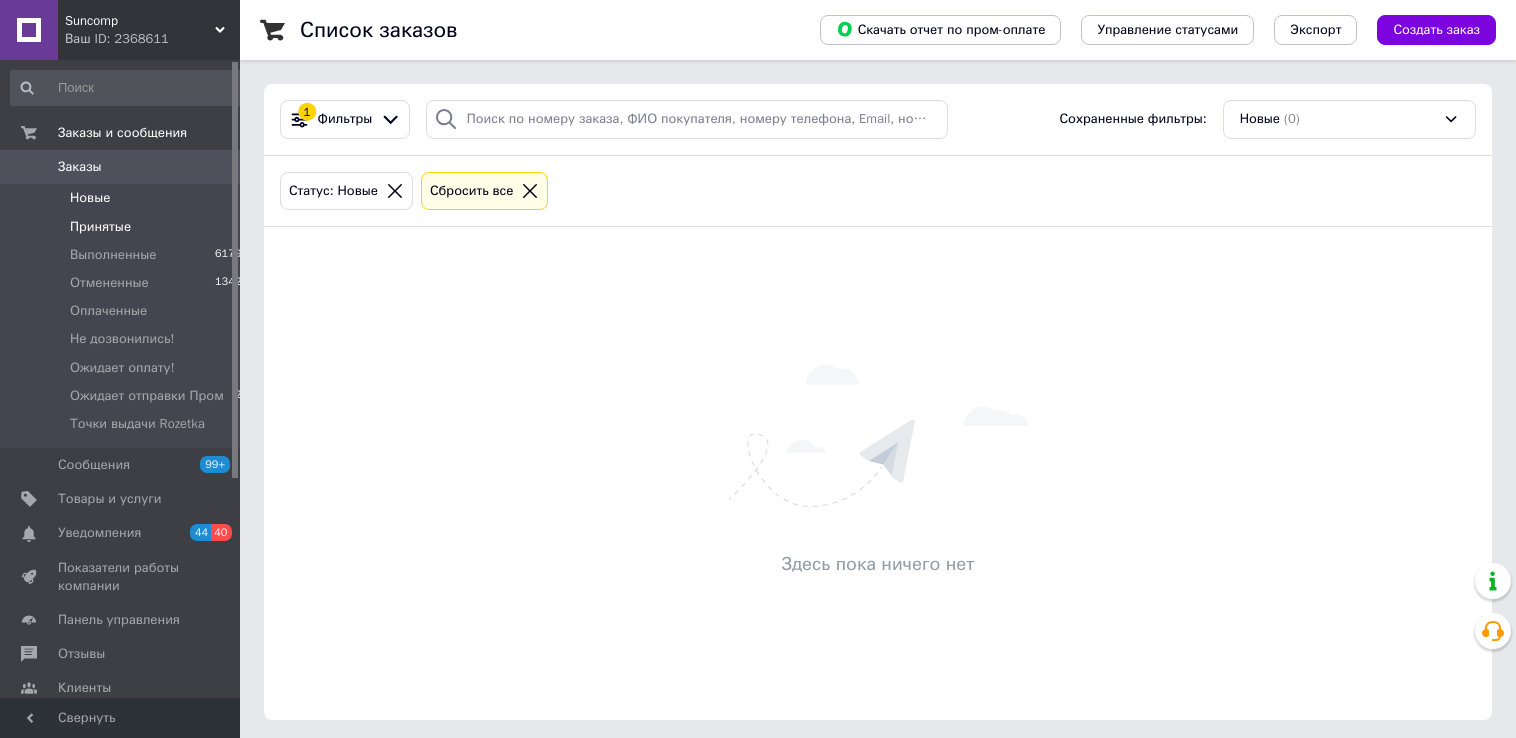 click on "Принятые" at bounding box center [100, 227] 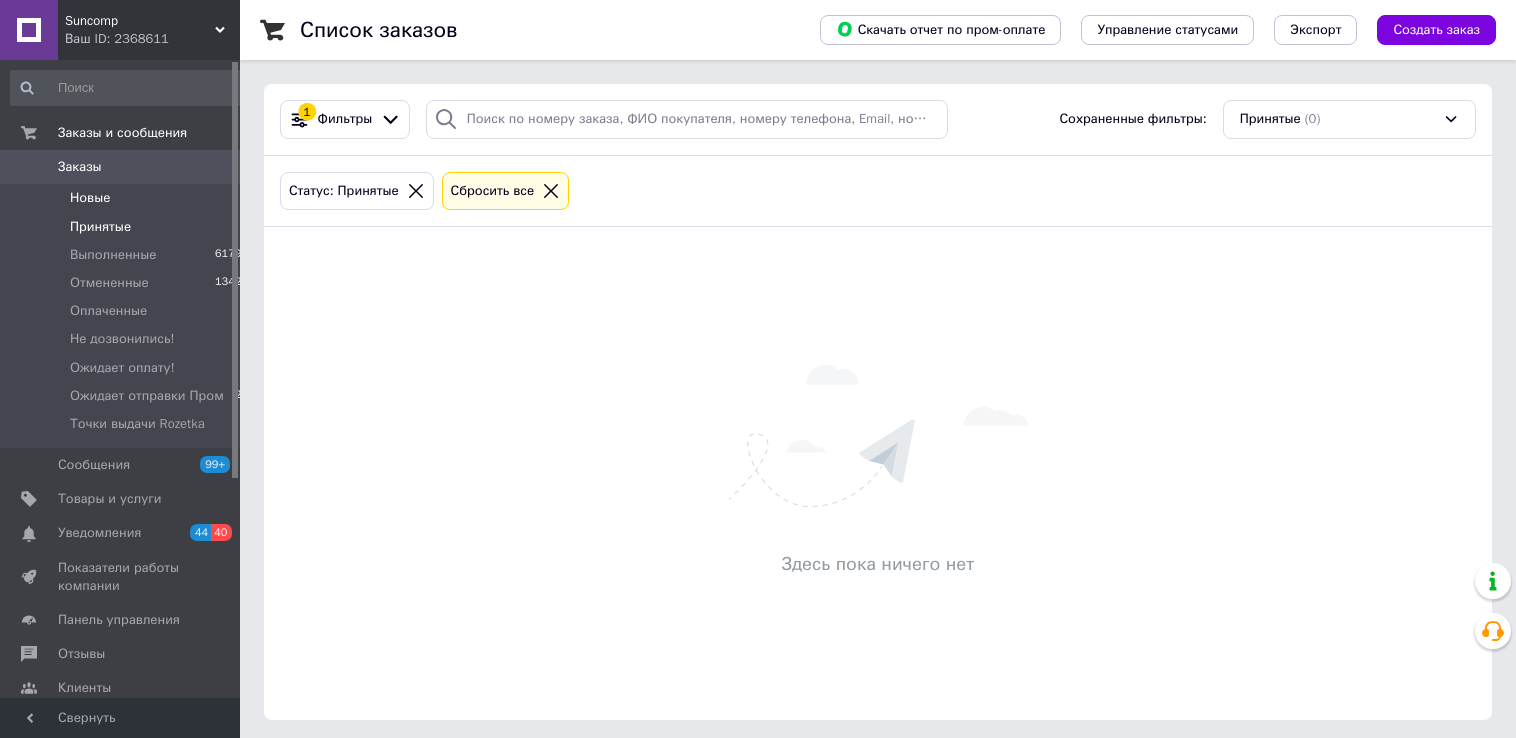 click on "Новые 0" at bounding box center (130, 198) 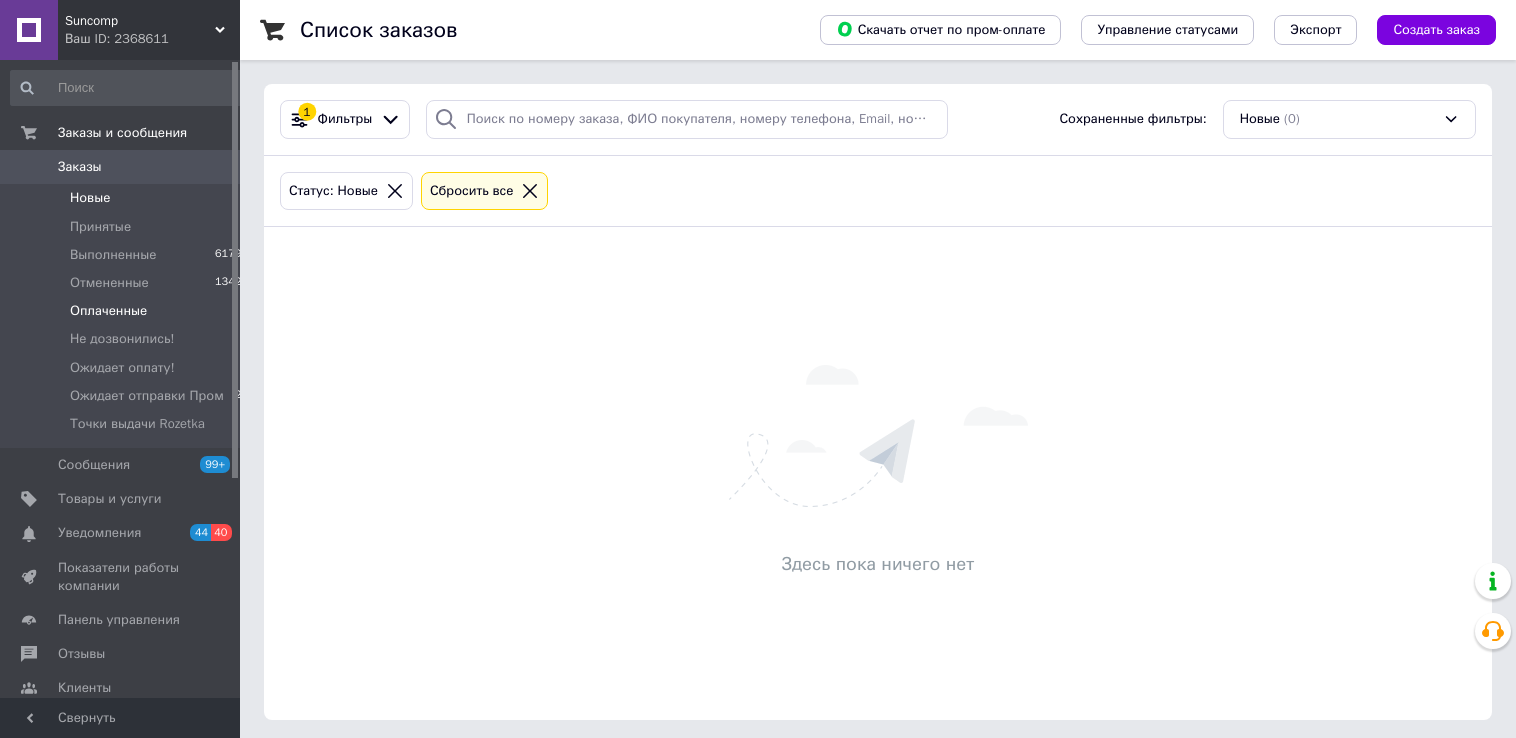 click on "Оплаченные" at bounding box center (108, 311) 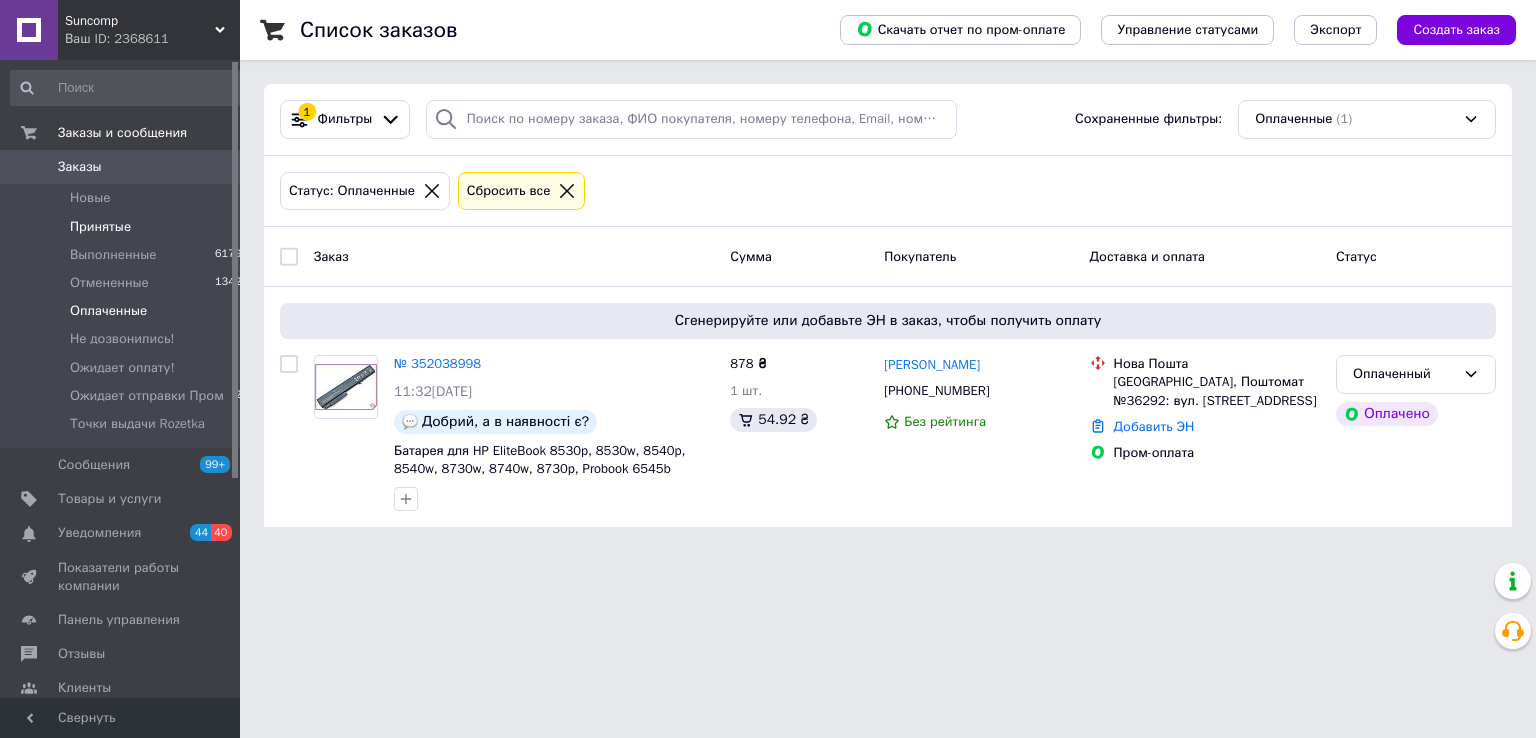 click on "Принятые" at bounding box center (100, 227) 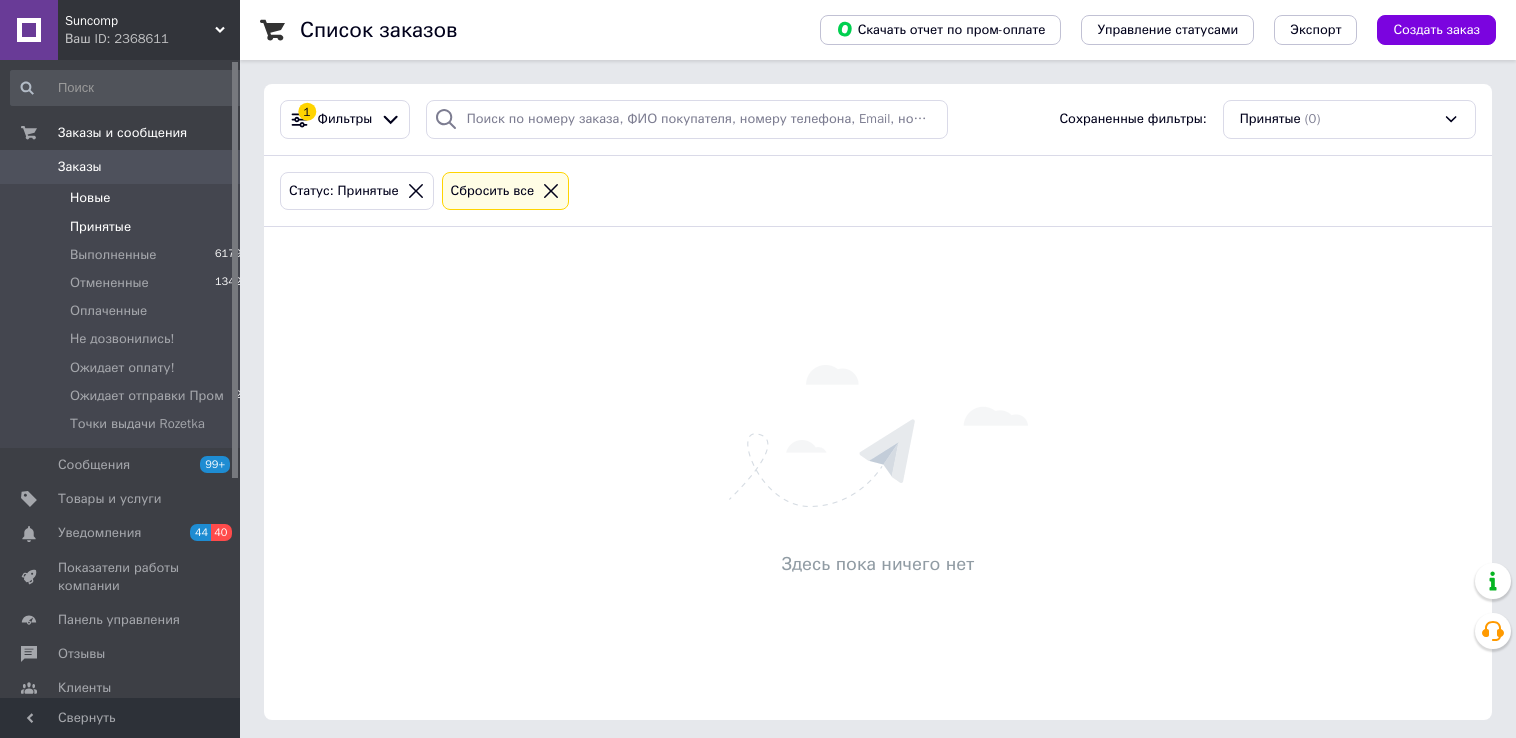 click on "Новые 0" at bounding box center (130, 198) 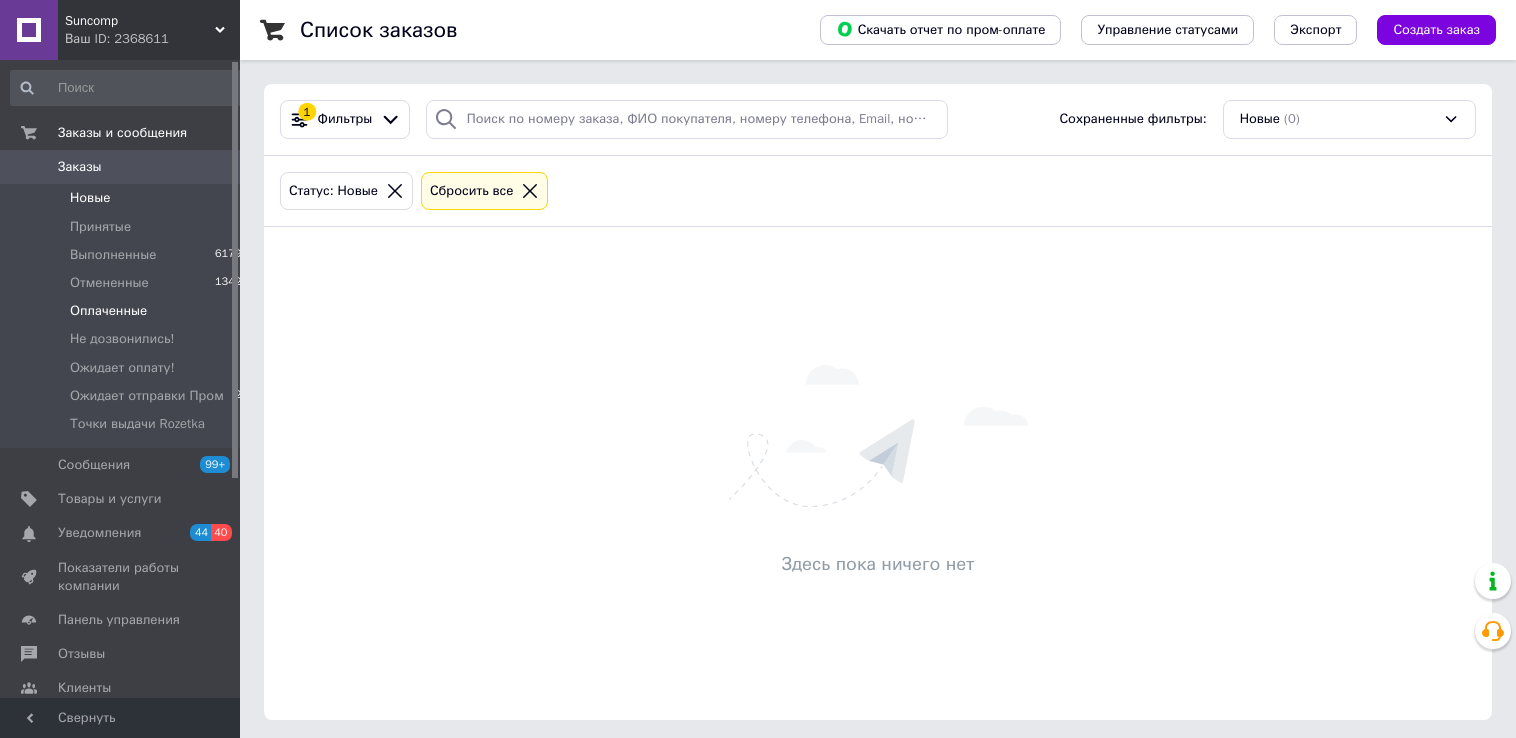 click on "Оплаченные" at bounding box center [108, 311] 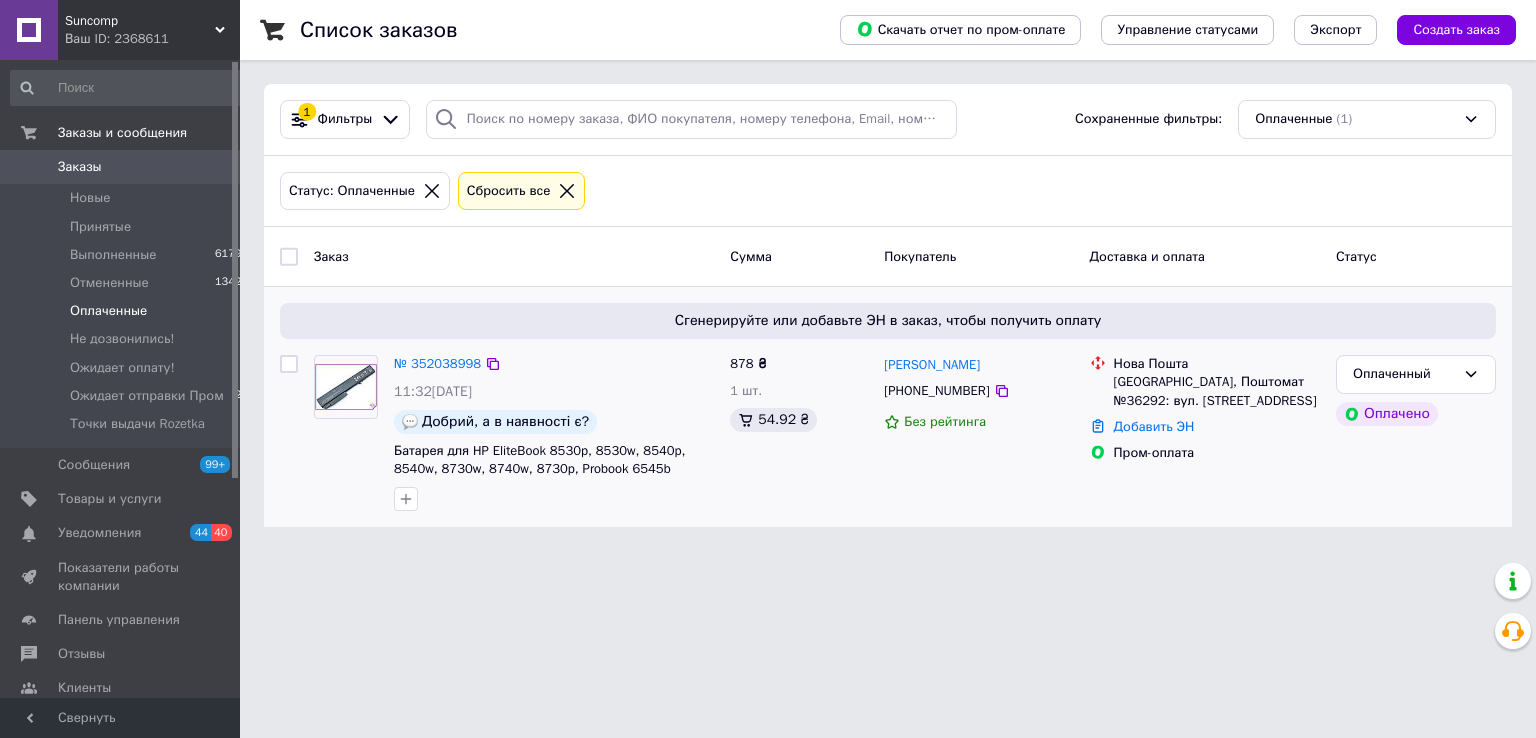 click on "[GEOGRAPHIC_DATA], Поштомат №36292: вул. [STREET_ADDRESS]" at bounding box center [1217, 391] 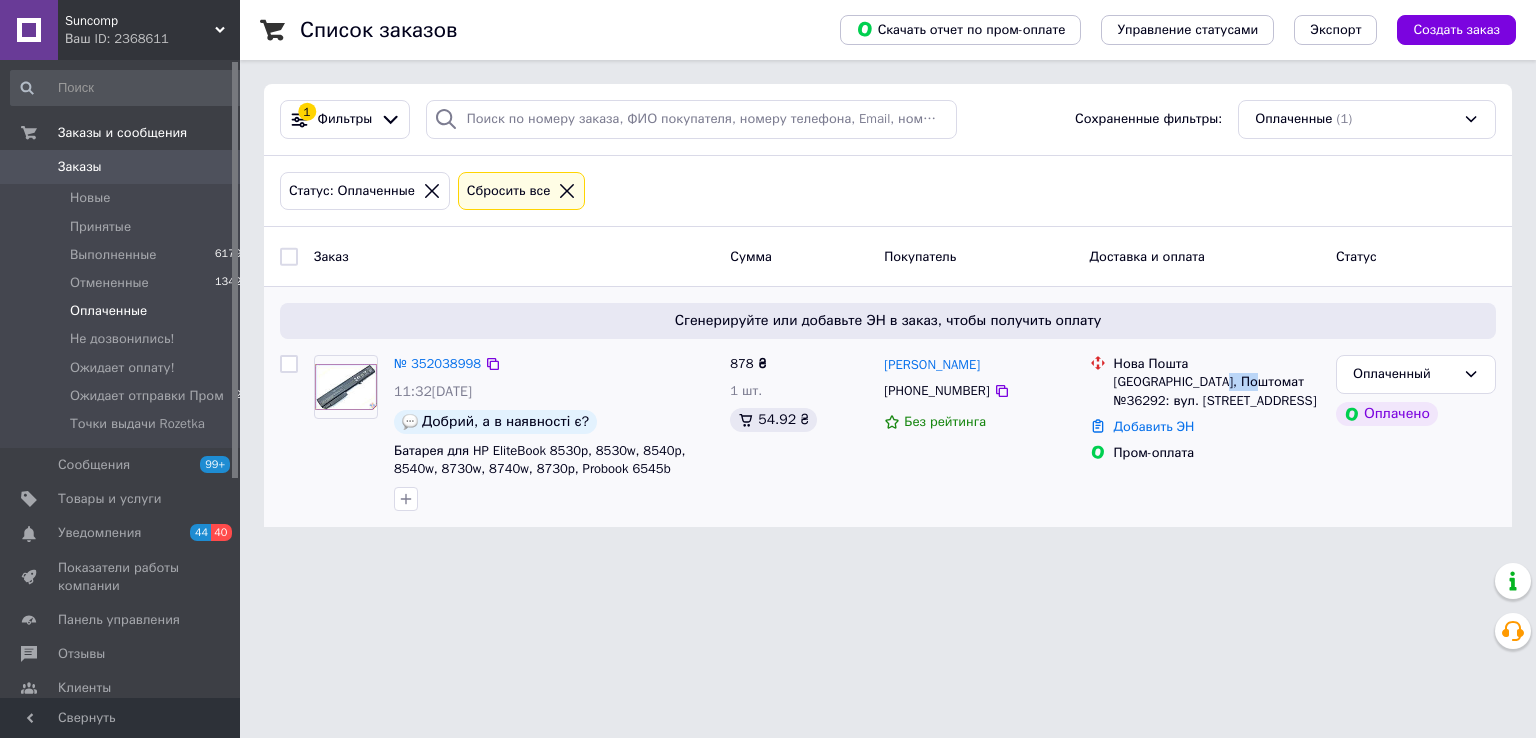 click on "[GEOGRAPHIC_DATA], Поштомат №36292: вул. [STREET_ADDRESS]" at bounding box center [1217, 391] 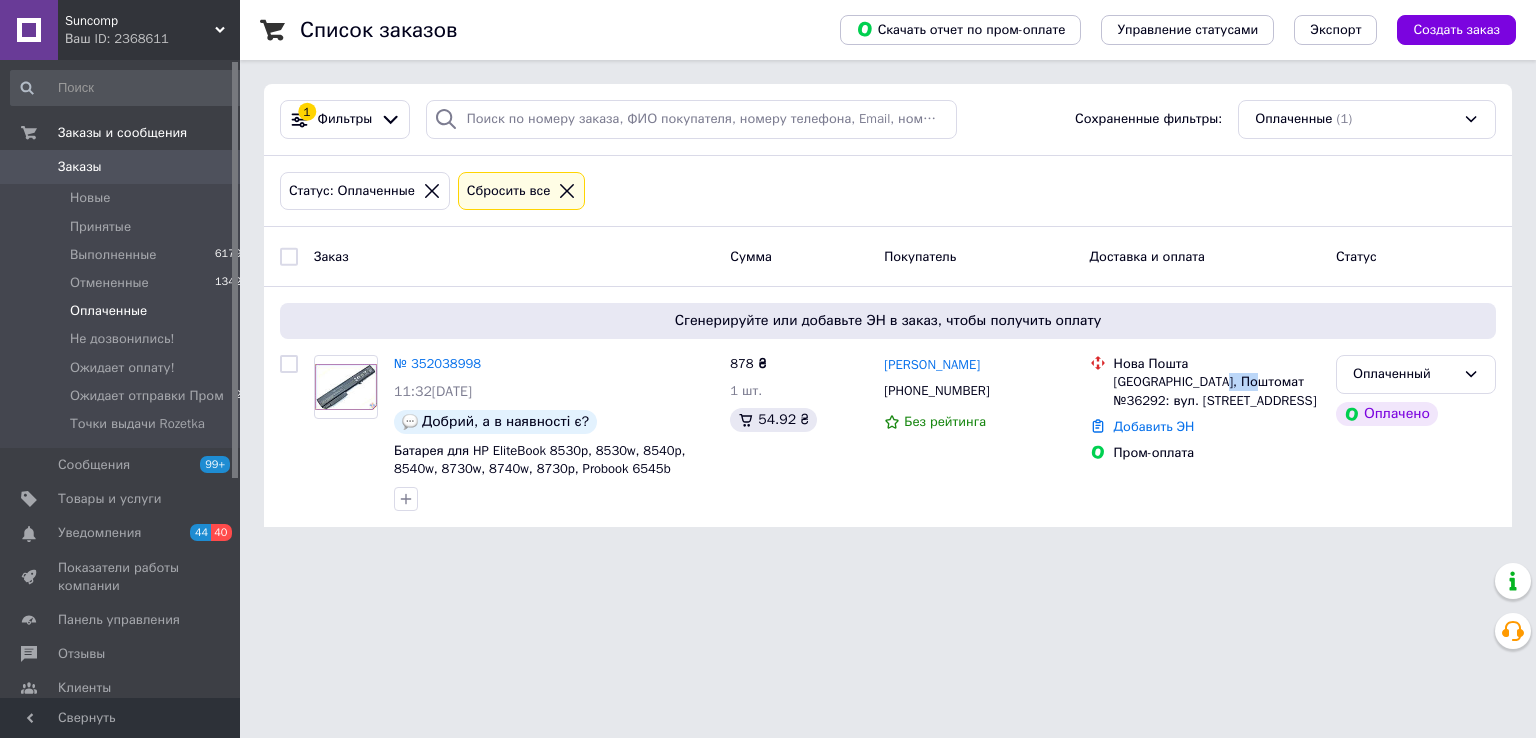 copy on "36292" 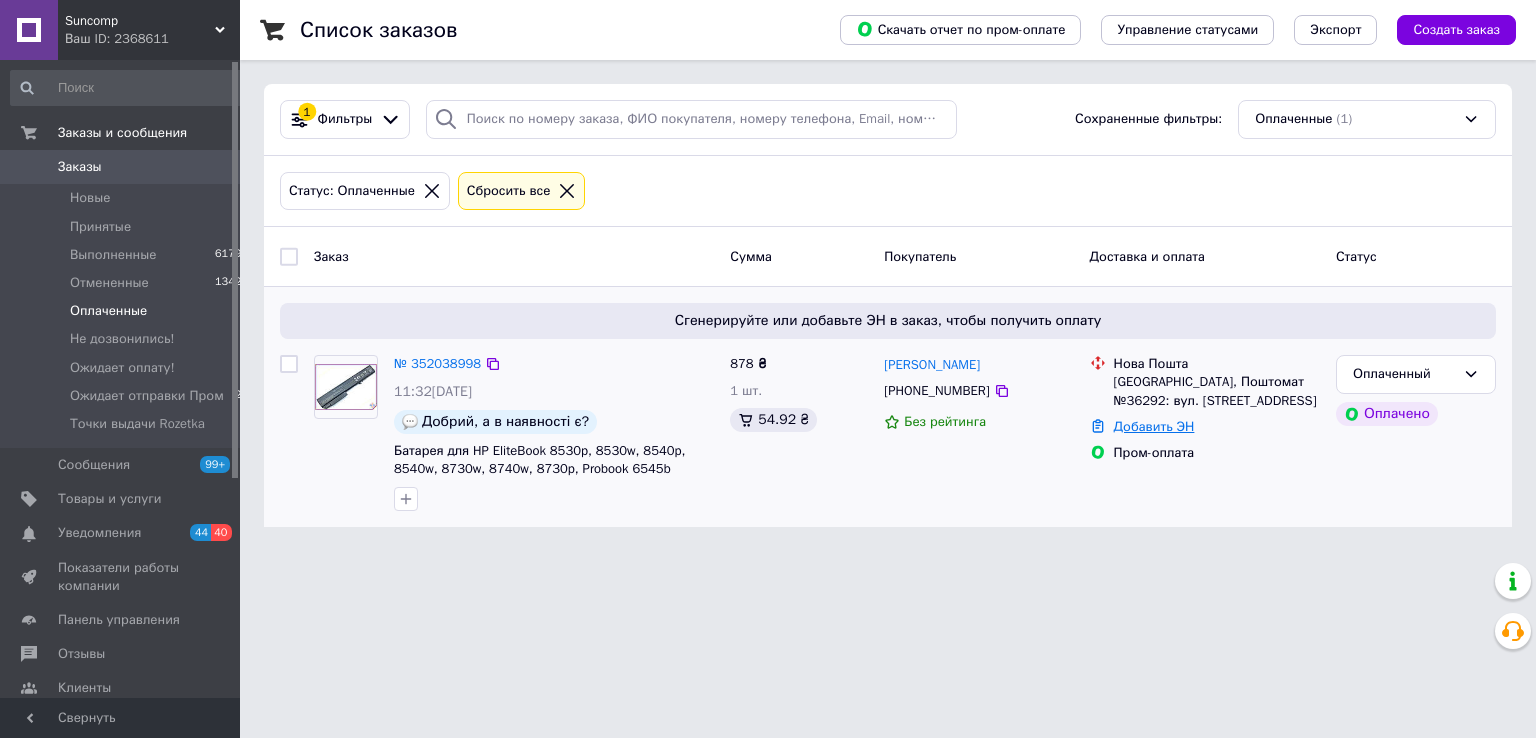 click on "Добавить ЭН" at bounding box center [1154, 426] 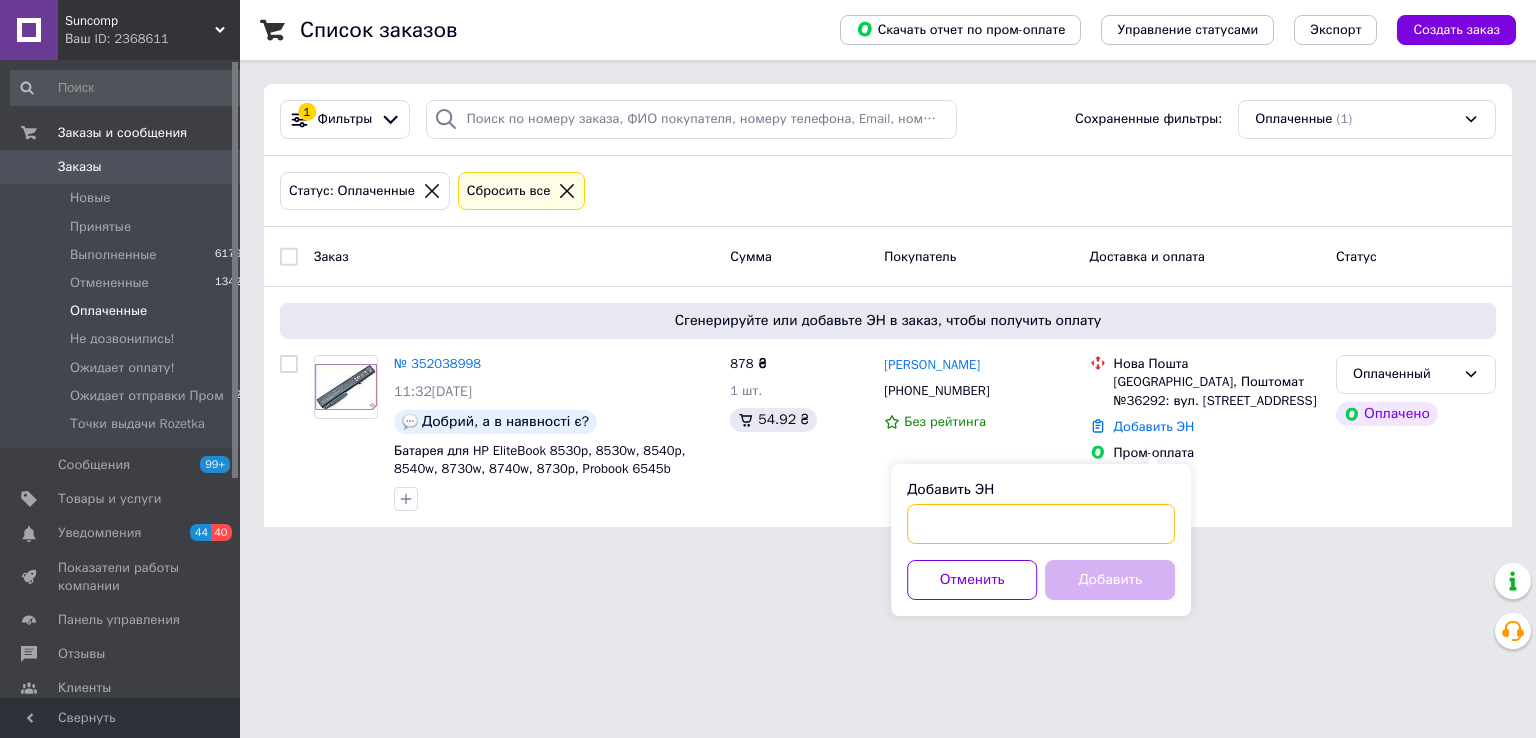 click on "Добавить ЭН" at bounding box center [1041, 524] 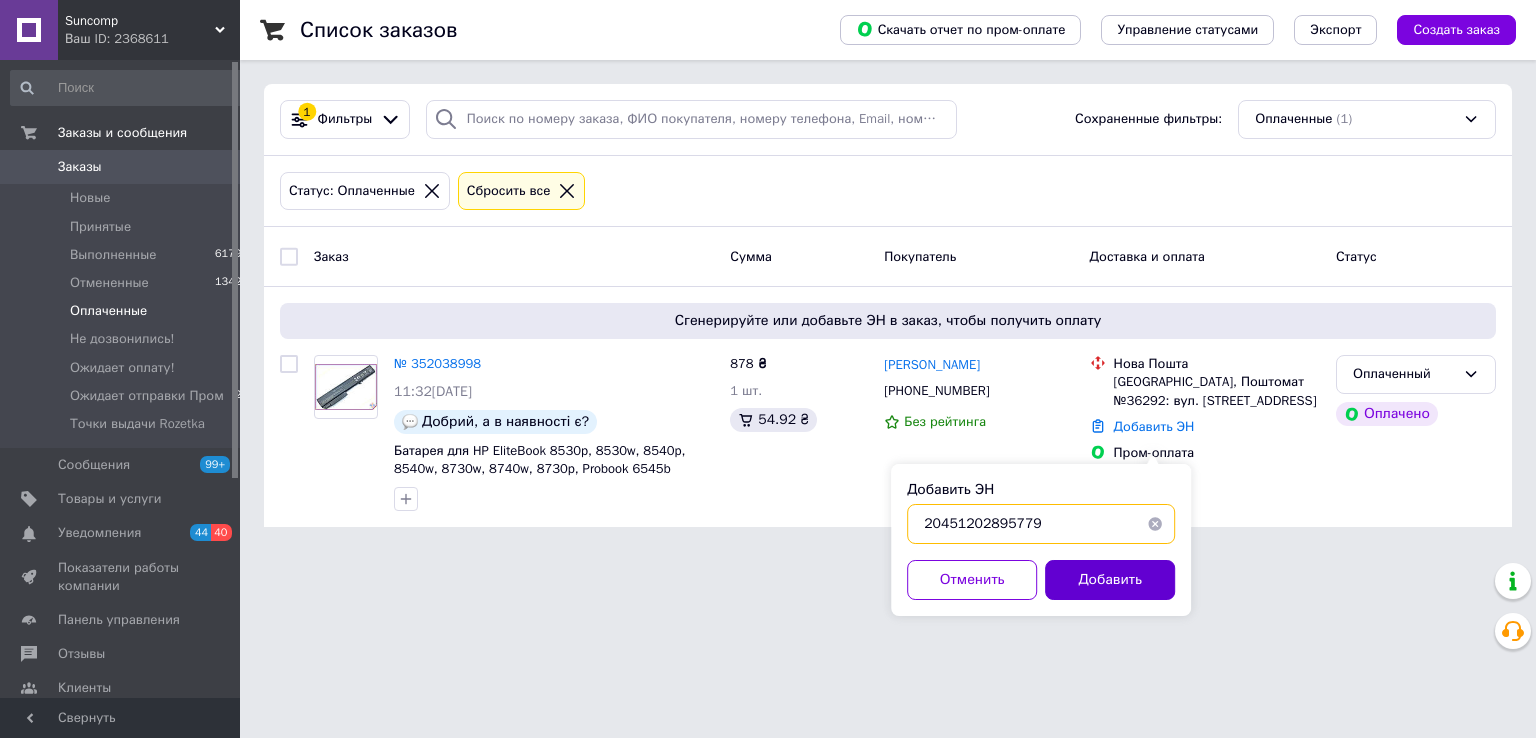 type on "20451202895779" 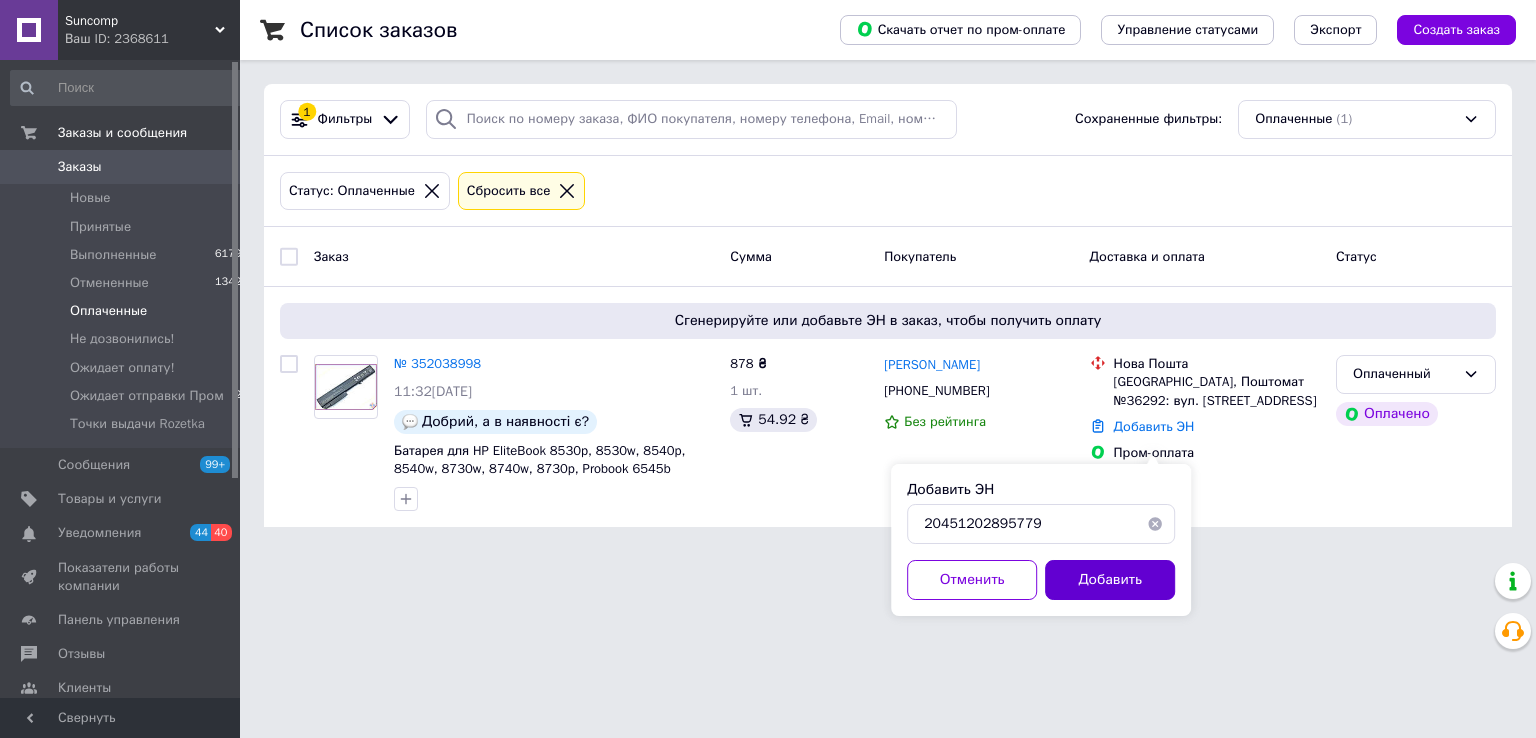 click on "Добавить" at bounding box center (1110, 580) 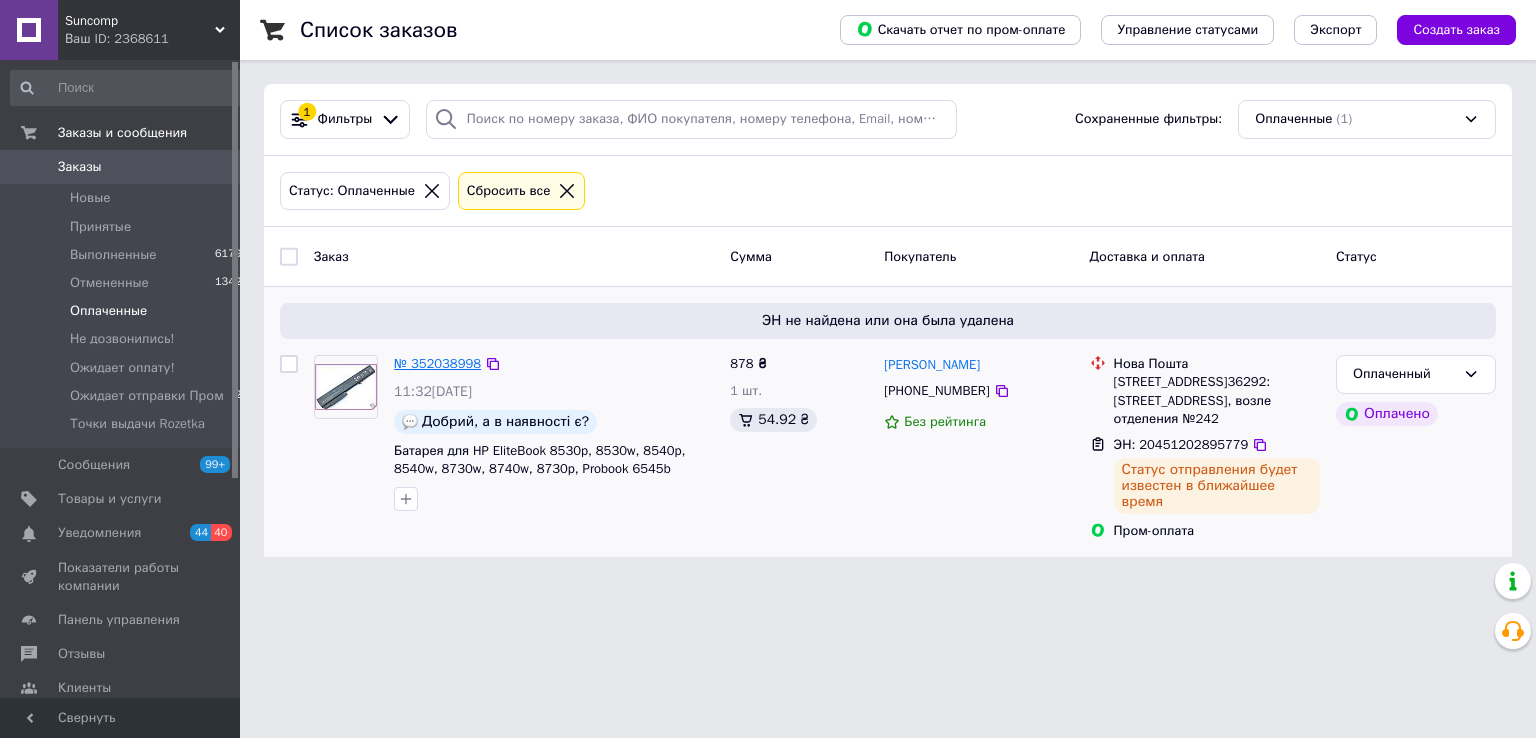 click on "№ 352038998" at bounding box center [437, 363] 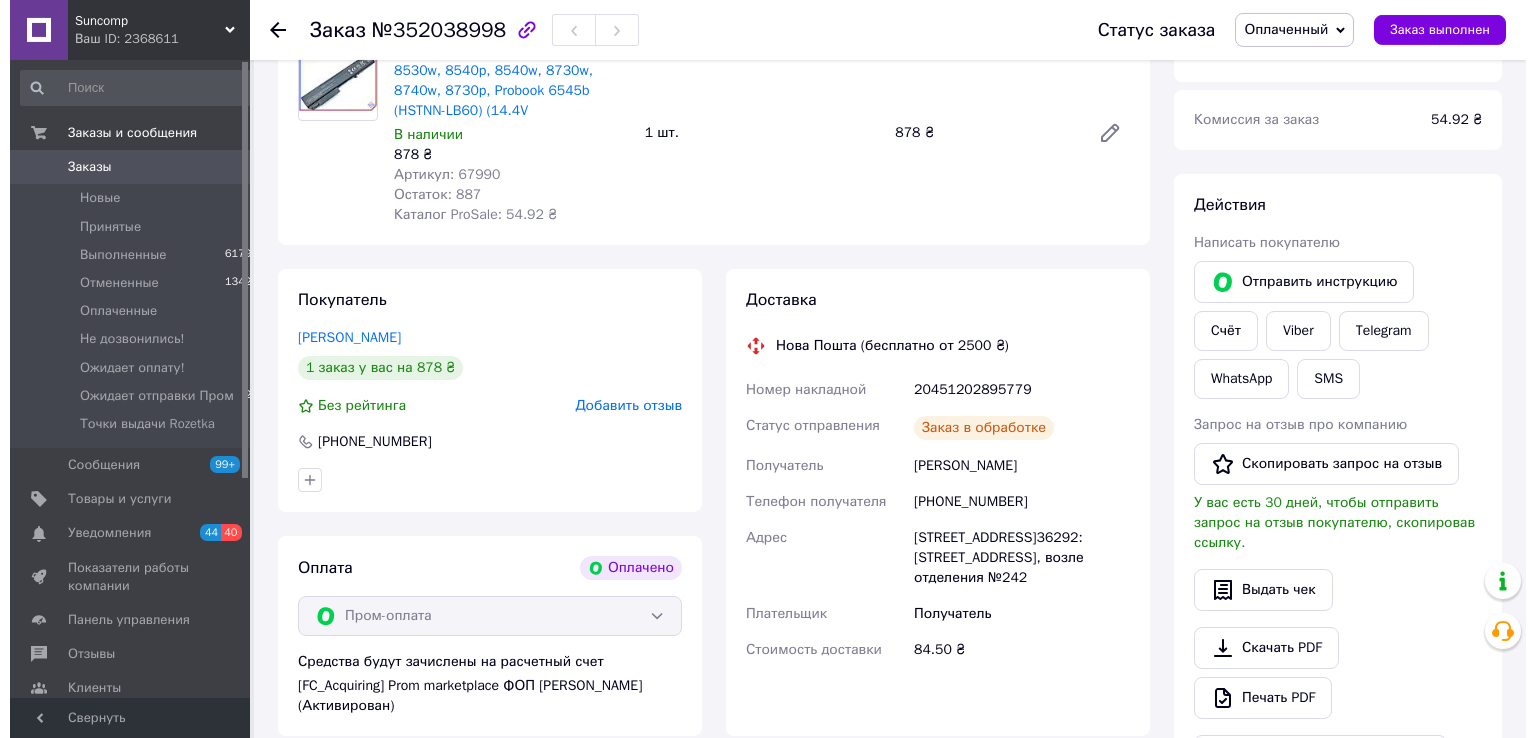 scroll, scrollTop: 302, scrollLeft: 0, axis: vertical 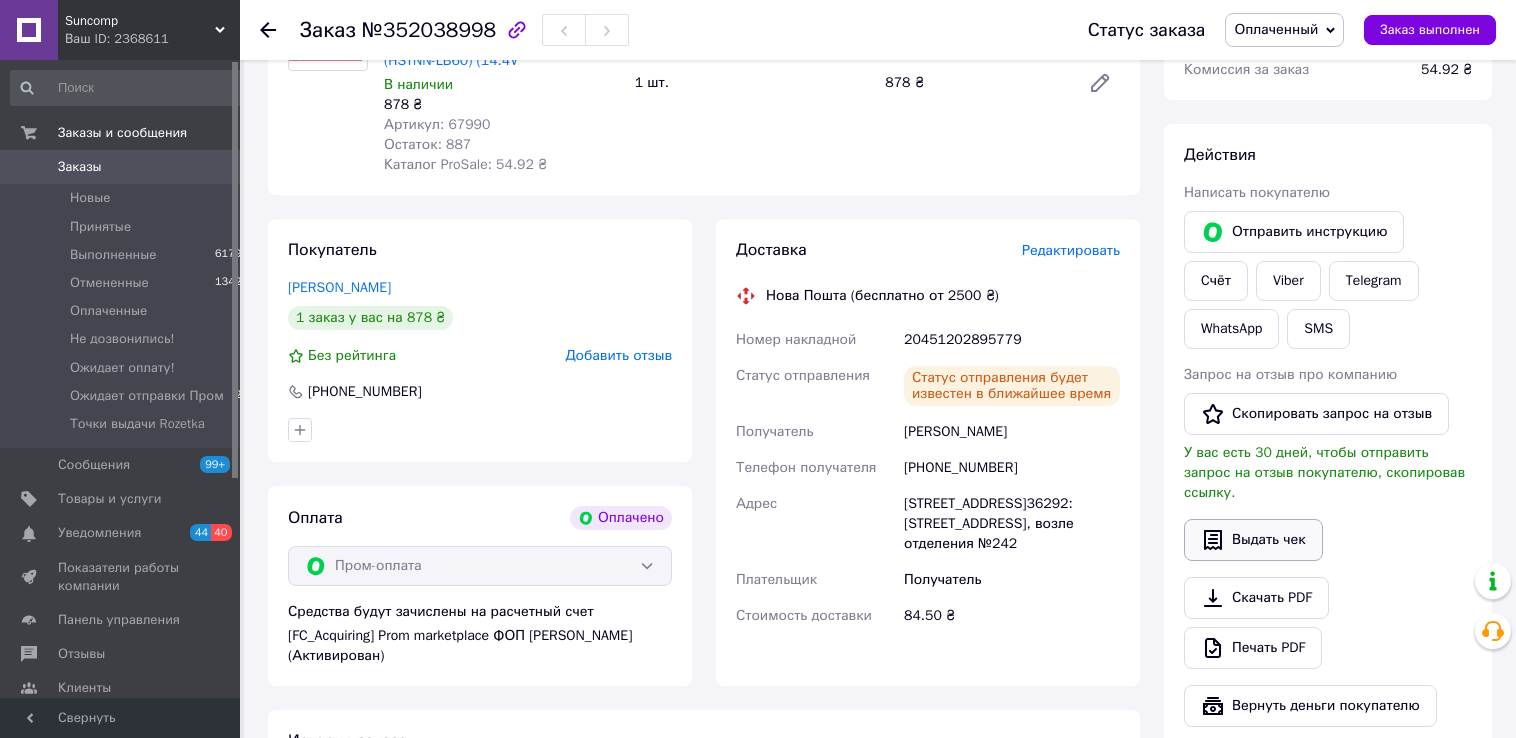 click on "Выдать чек" at bounding box center [1253, 540] 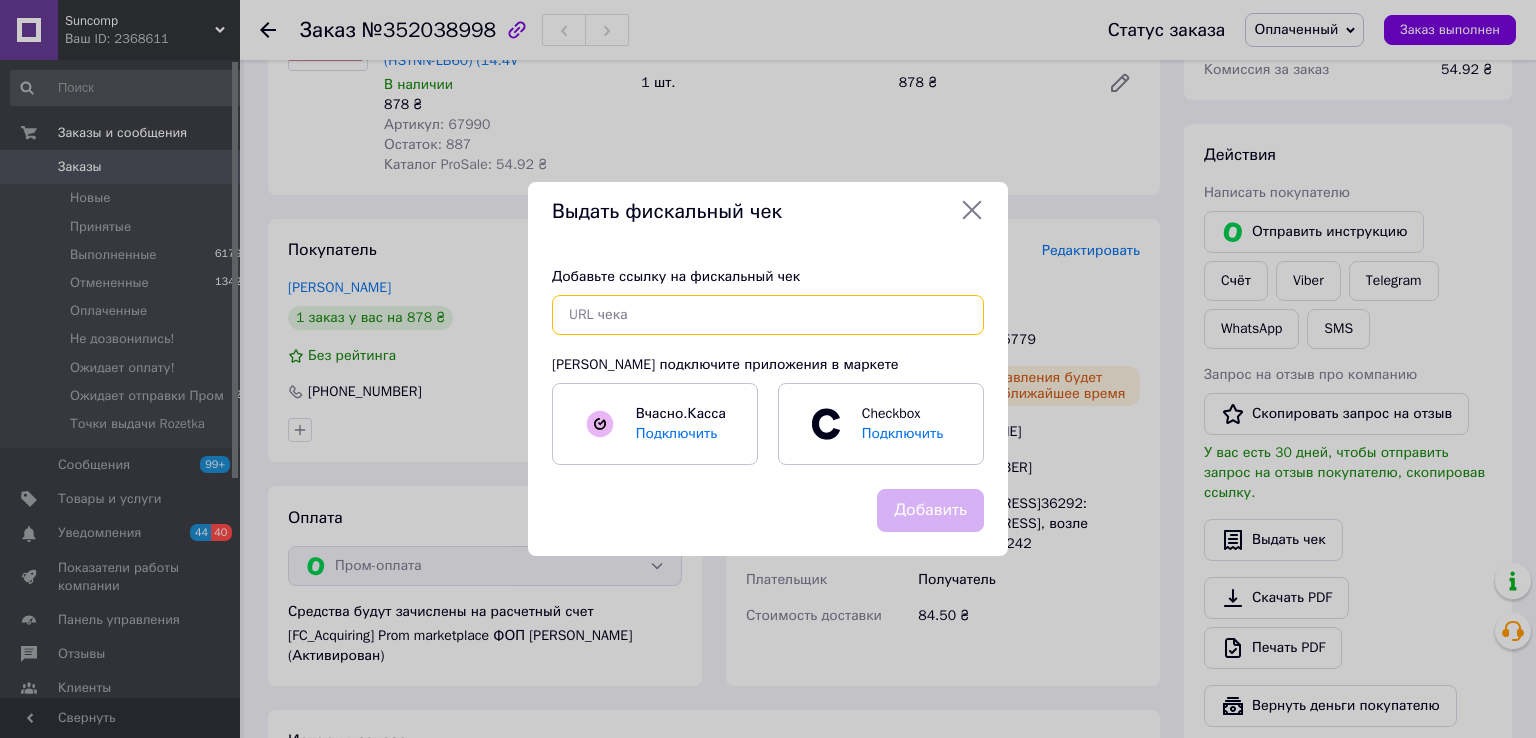 click at bounding box center [768, 315] 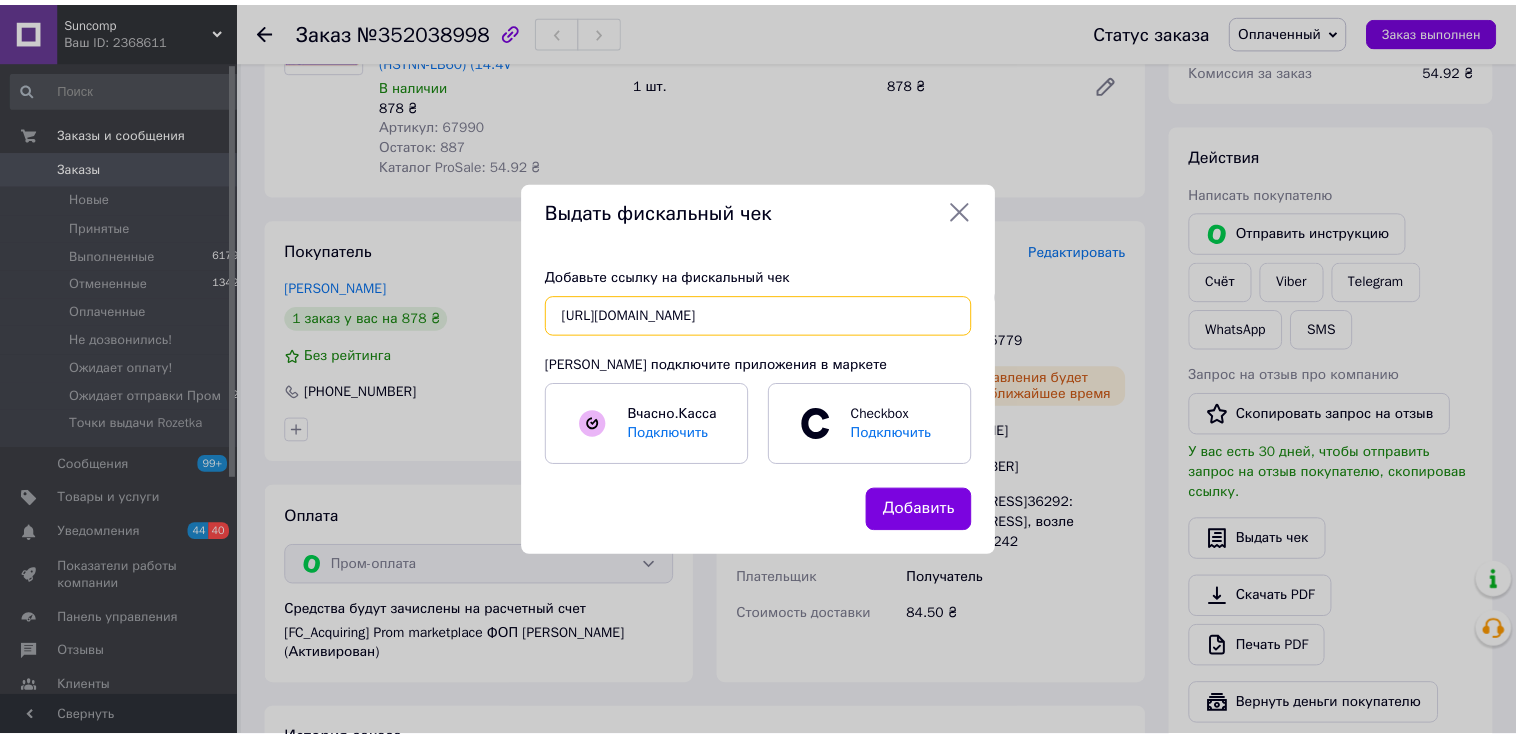 scroll, scrollTop: 0, scrollLeft: 351, axis: horizontal 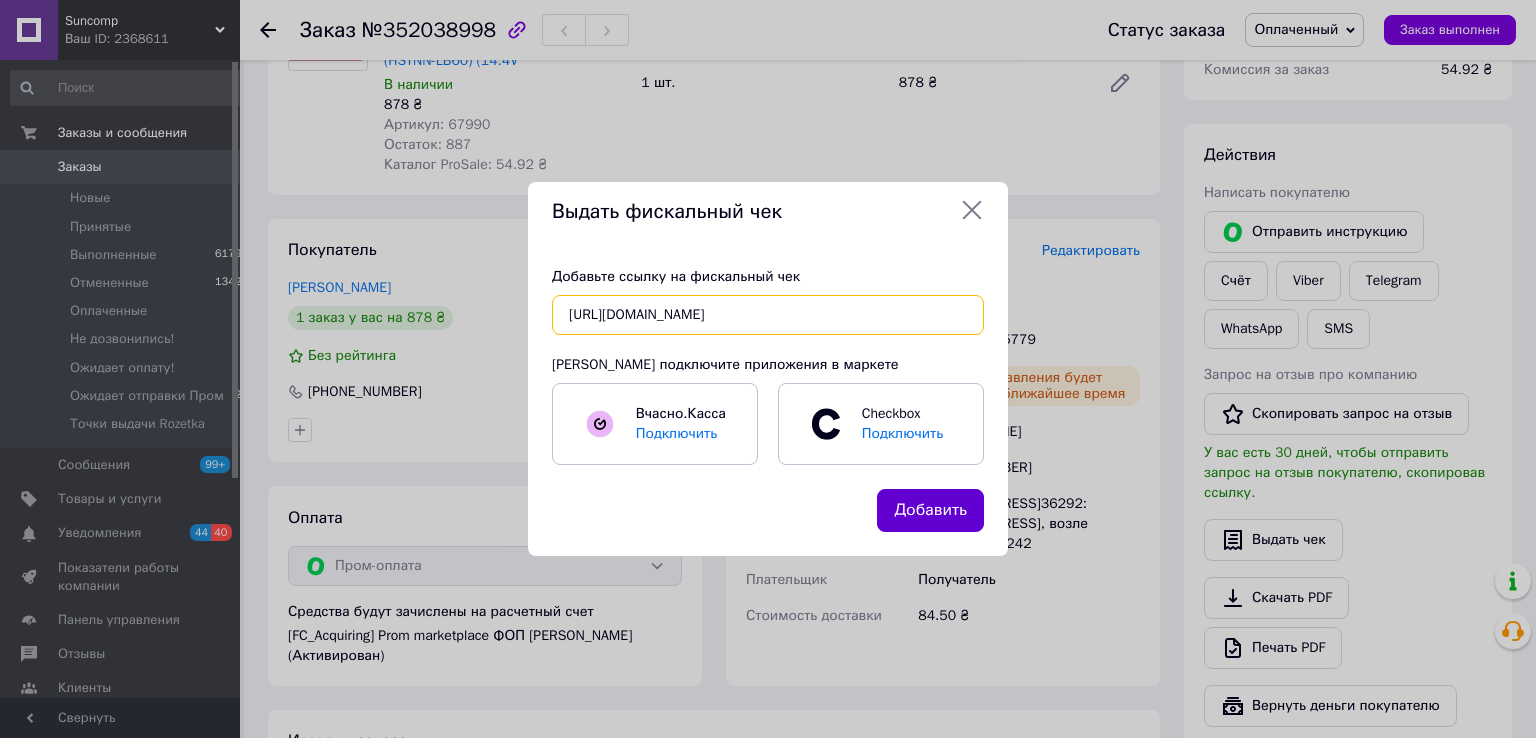 type on "[URL][DOMAIN_NAME]" 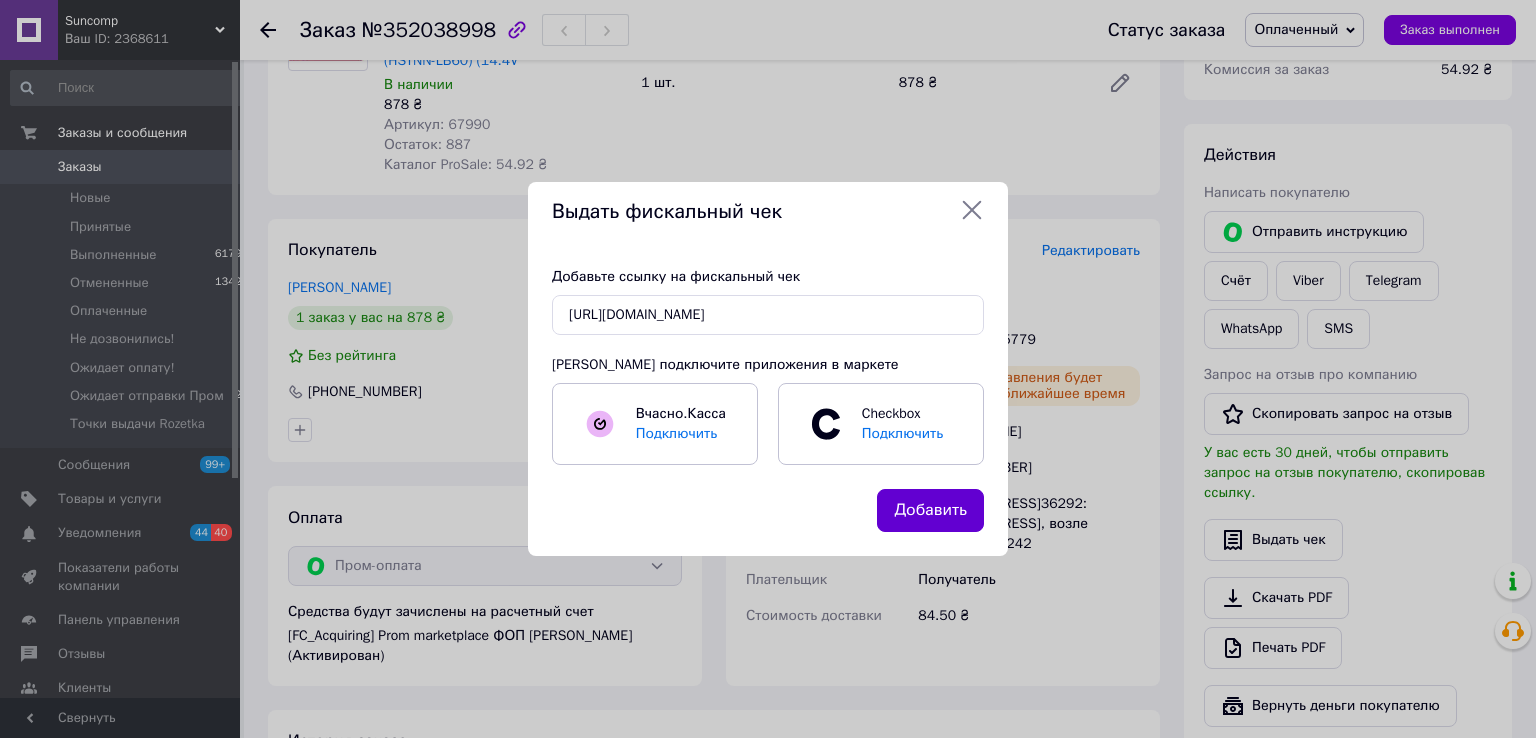 click on "Добавить" at bounding box center (930, 510) 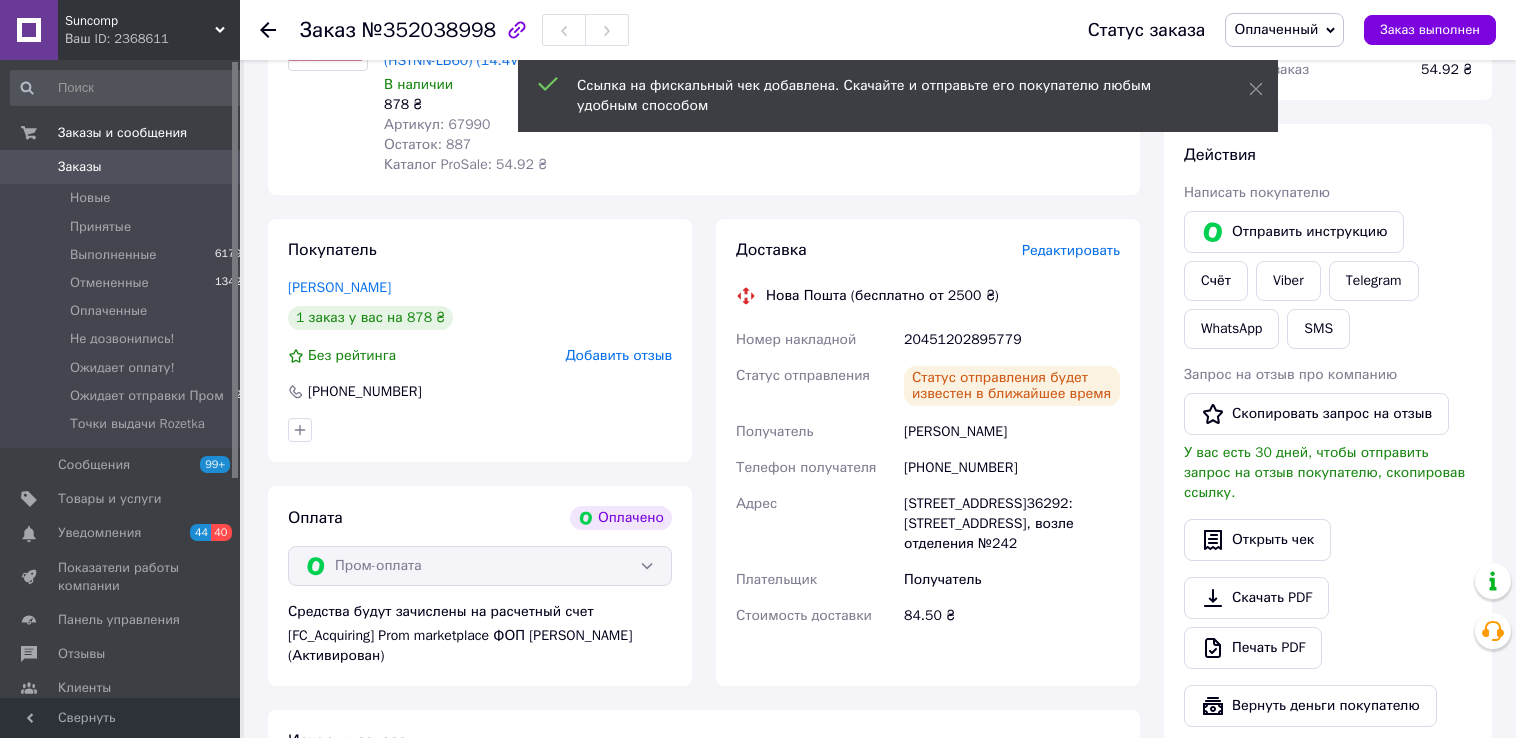 click on "Оплаченный" at bounding box center (1284, 30) 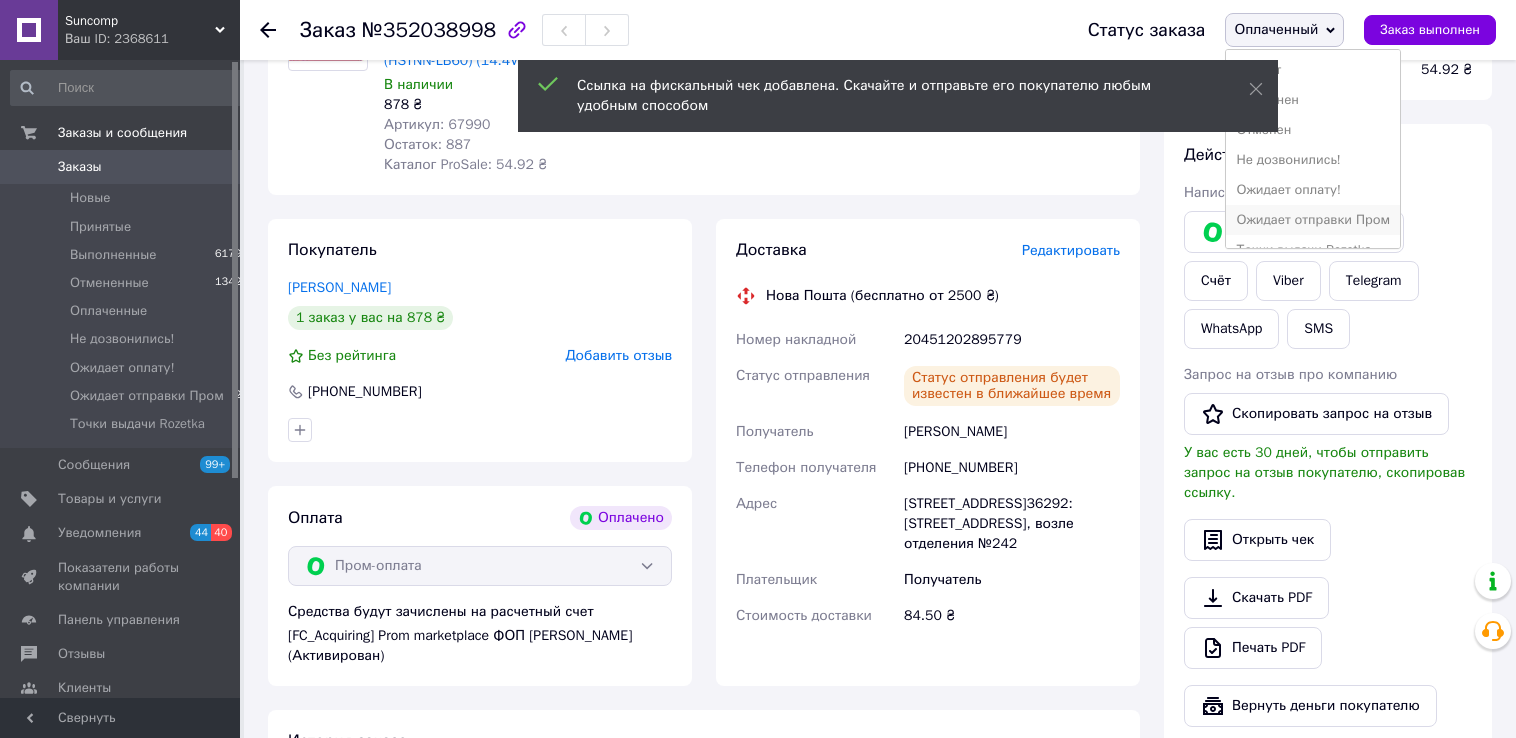 click on "Ожидает отправки Пром" at bounding box center (1313, 220) 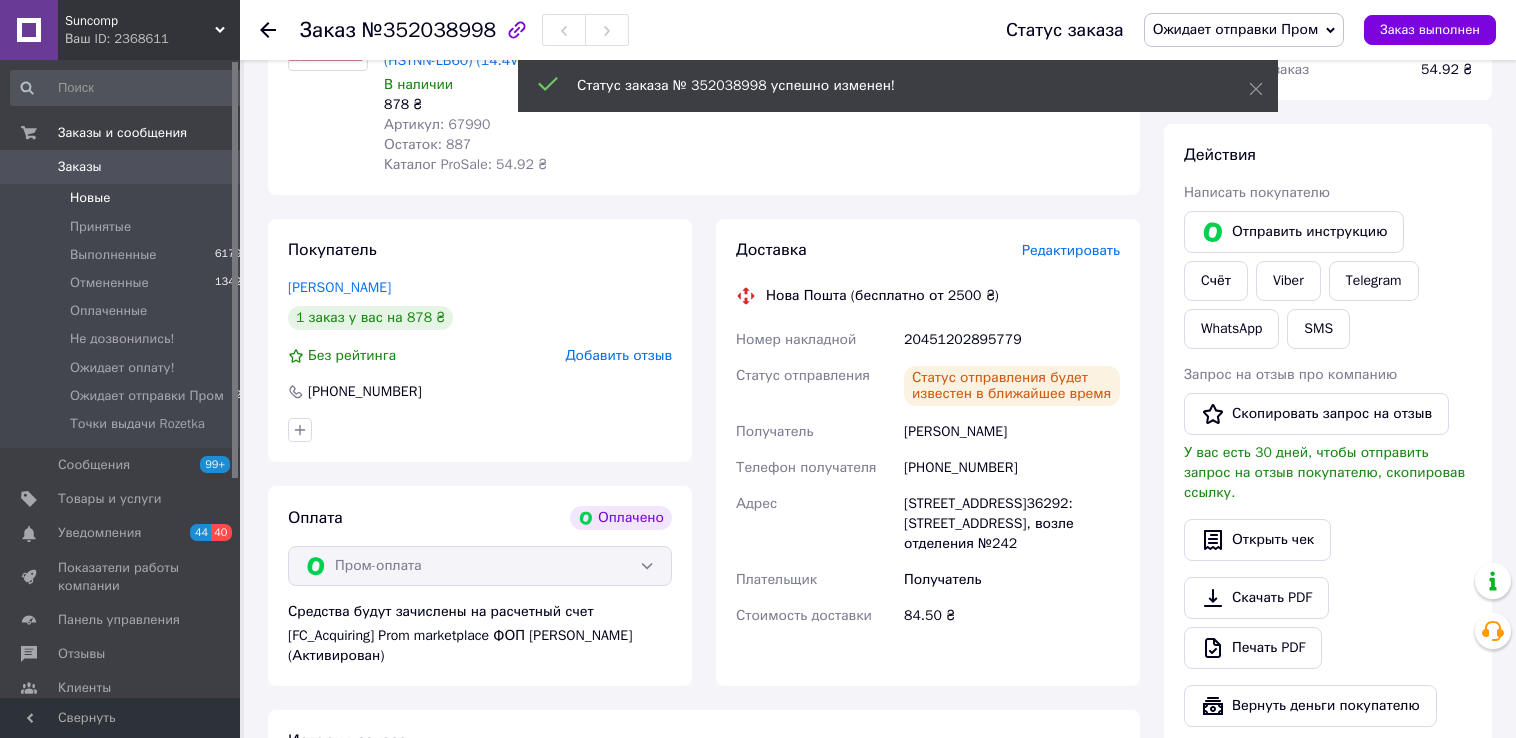 click on "Новые" at bounding box center (90, 198) 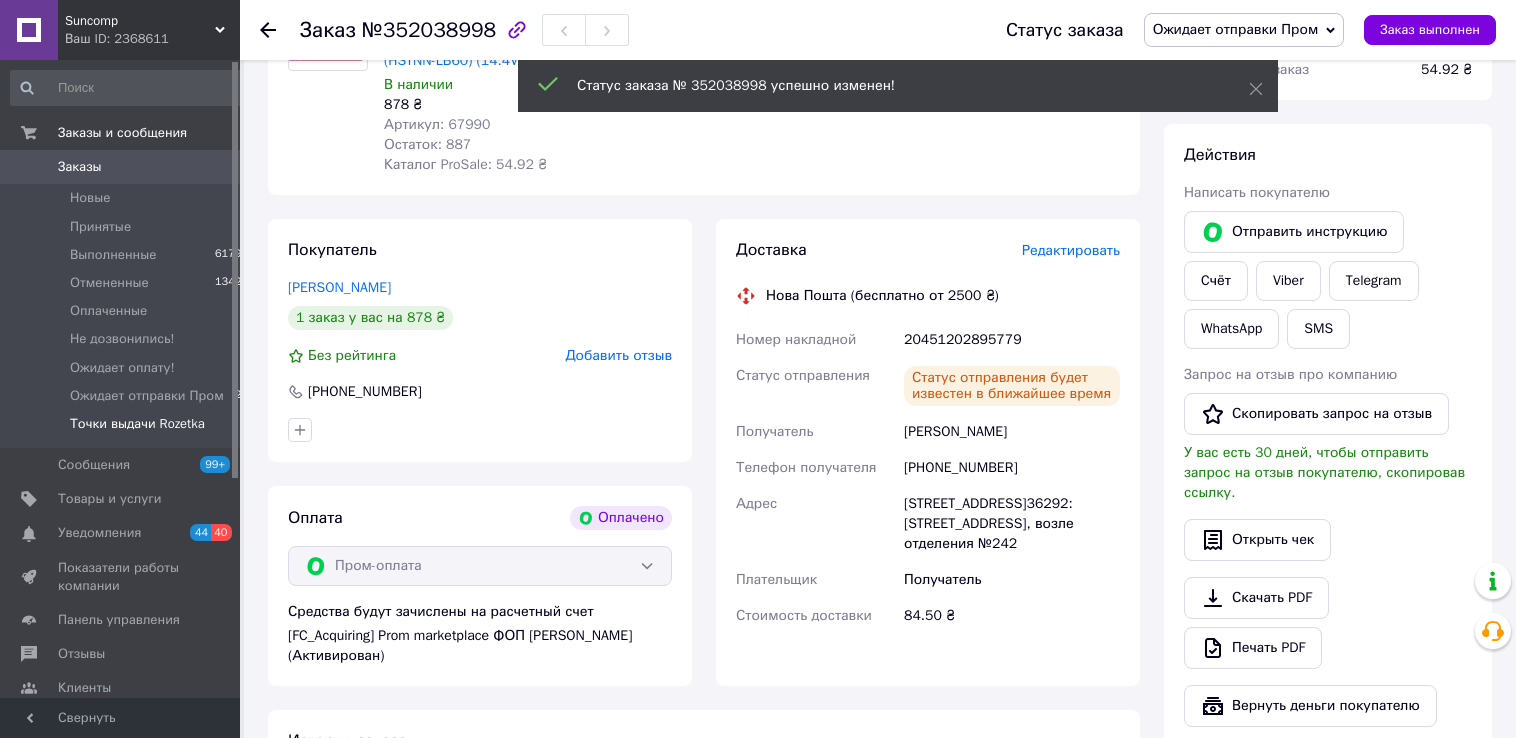 scroll, scrollTop: 0, scrollLeft: 0, axis: both 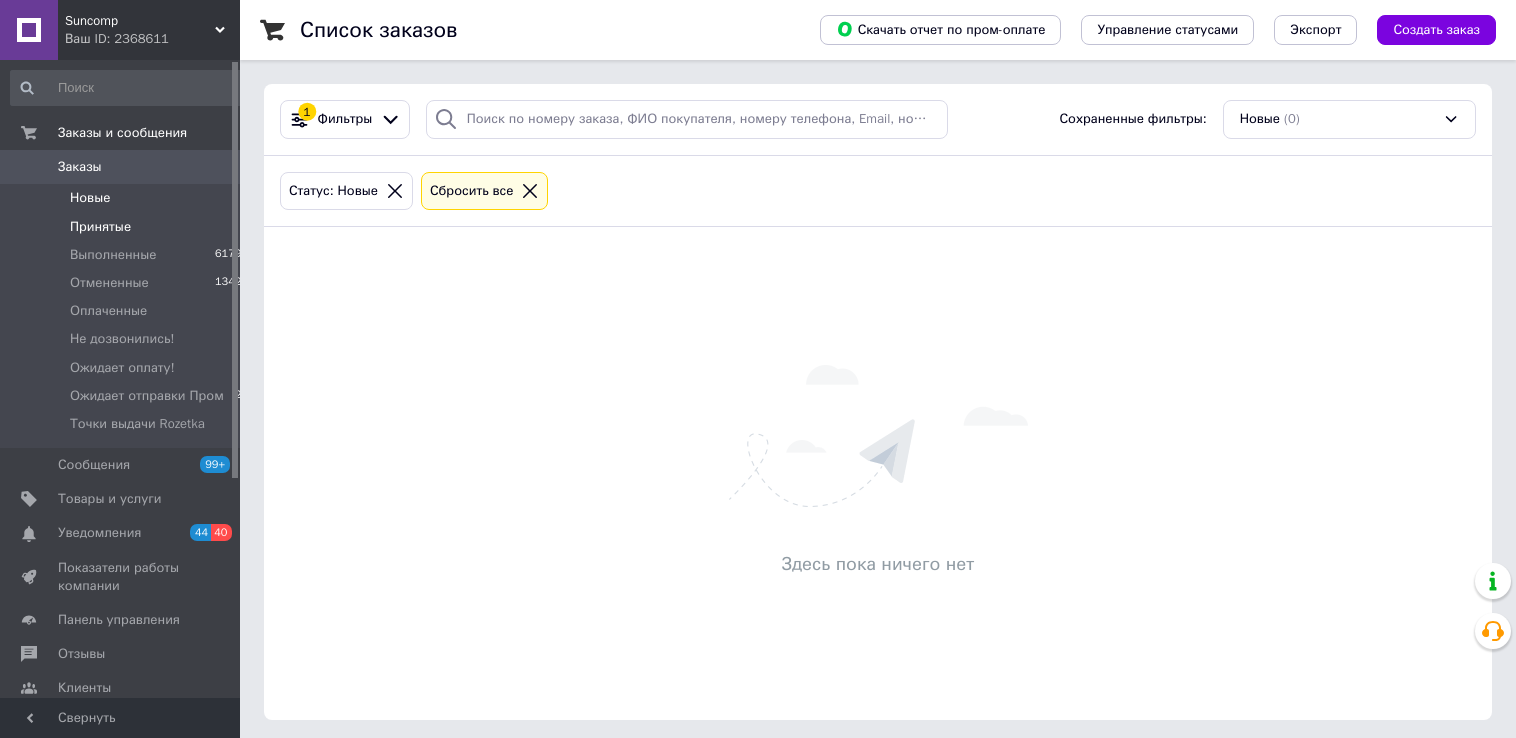 click on "Принятые" at bounding box center [100, 227] 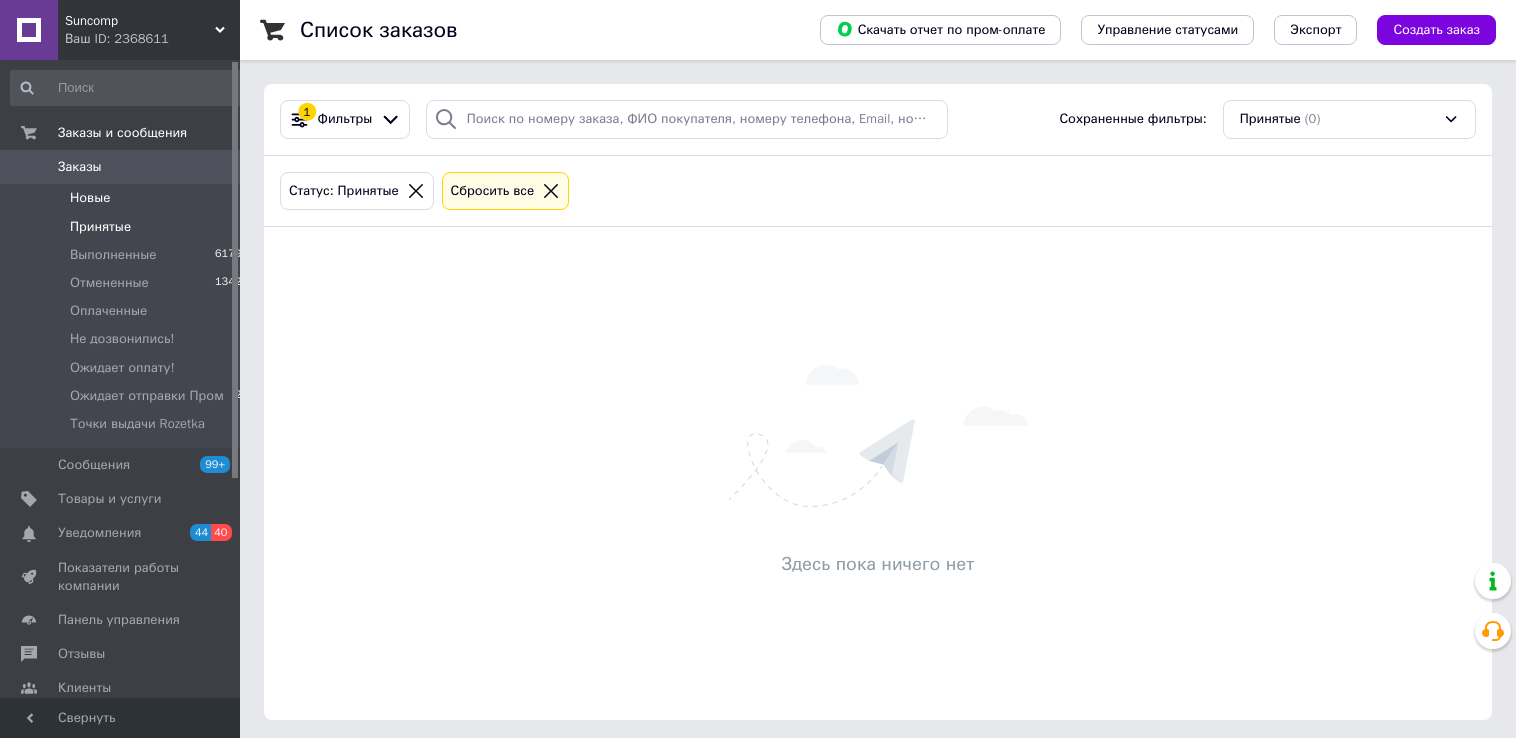 click on "Новые 0" at bounding box center (130, 198) 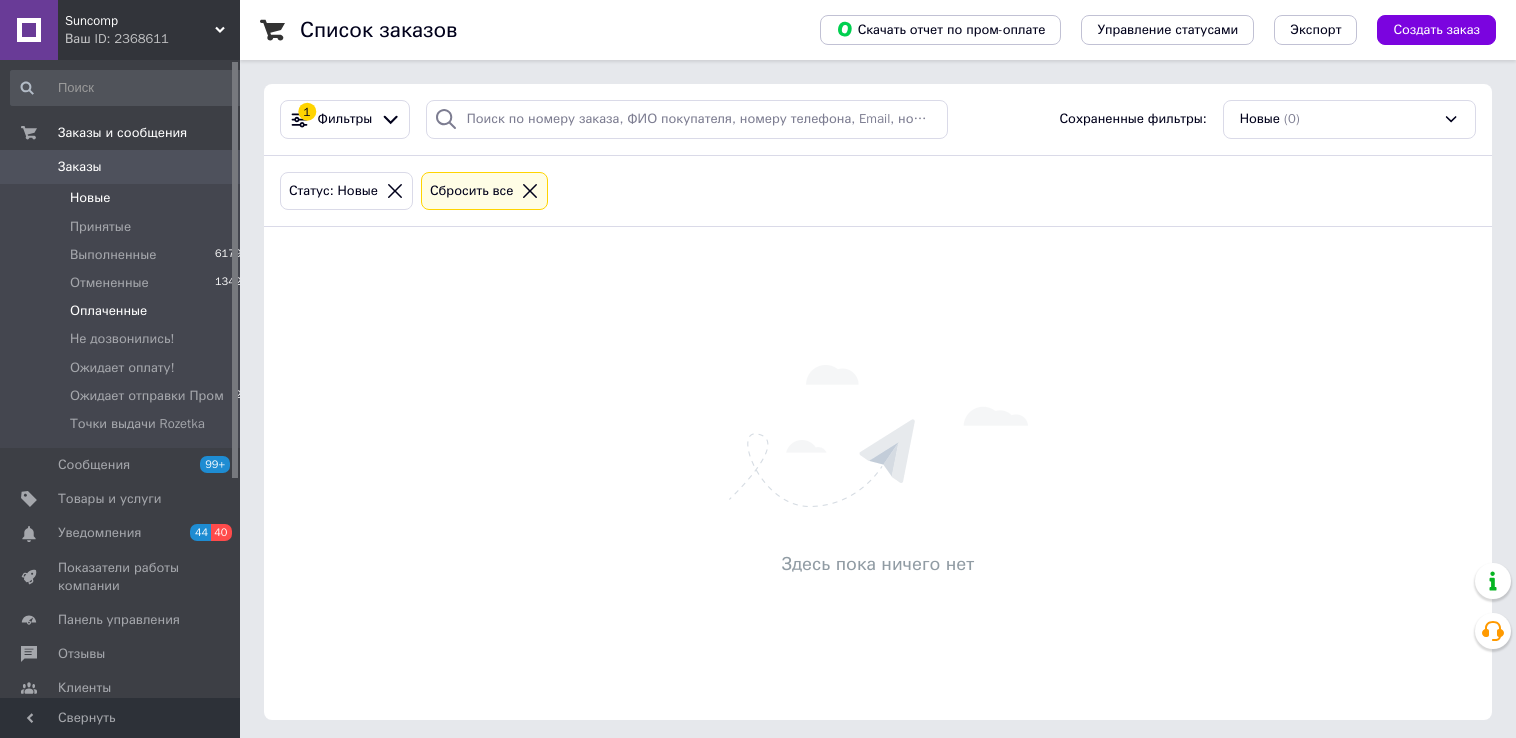 click on "Оплаченные" at bounding box center [108, 311] 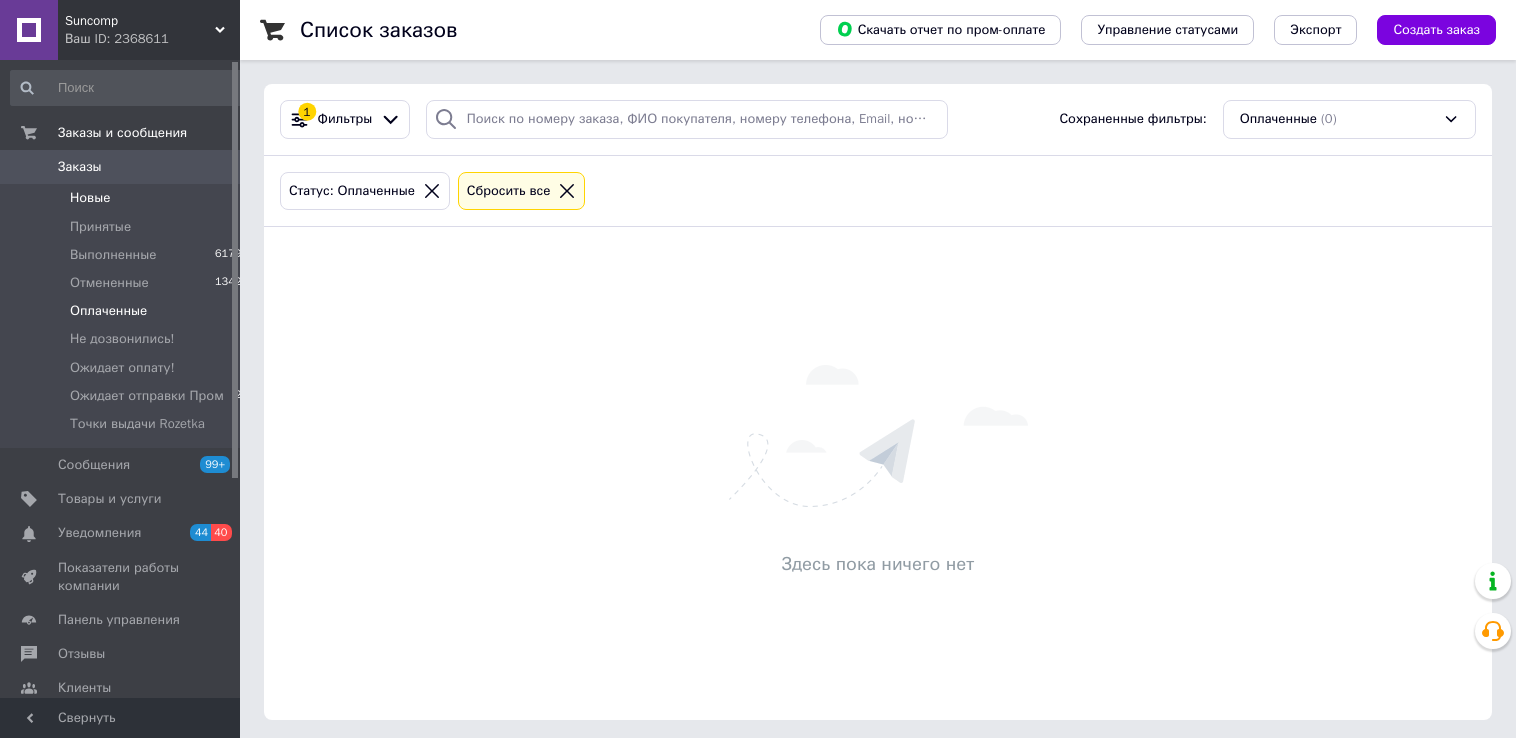 click on "Новые" at bounding box center [90, 198] 